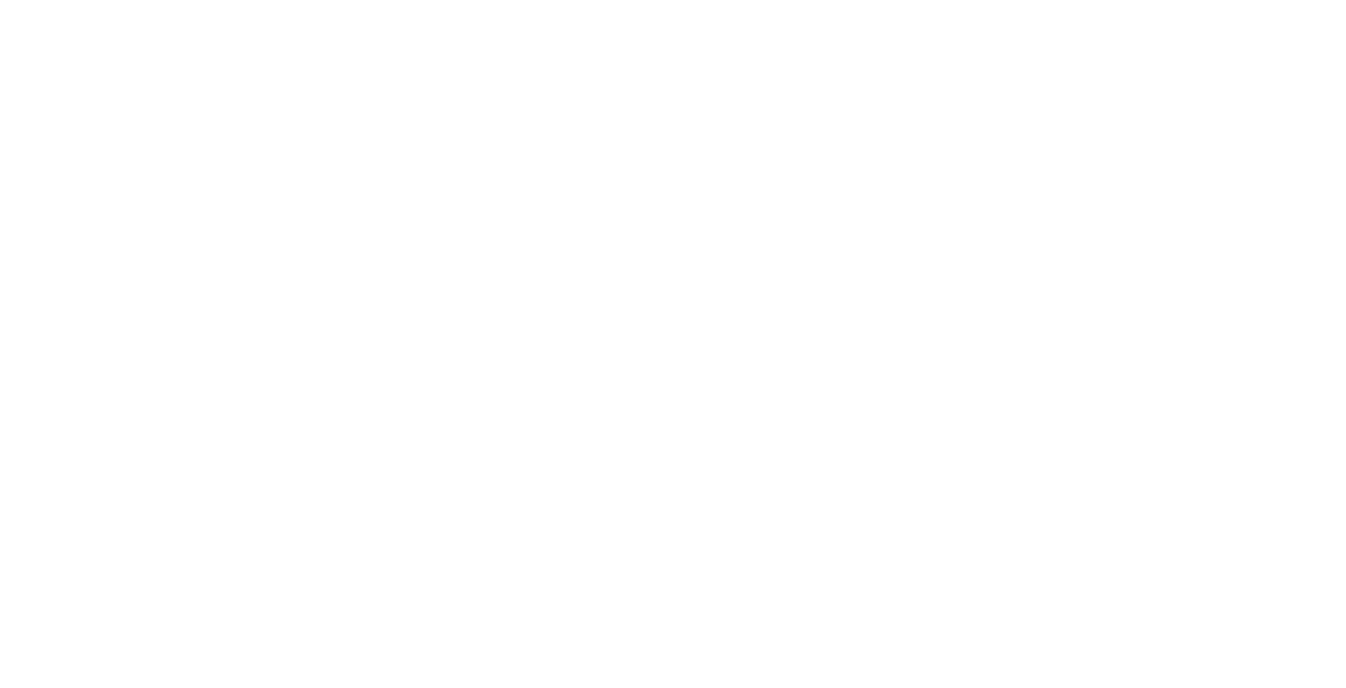 scroll, scrollTop: 0, scrollLeft: 0, axis: both 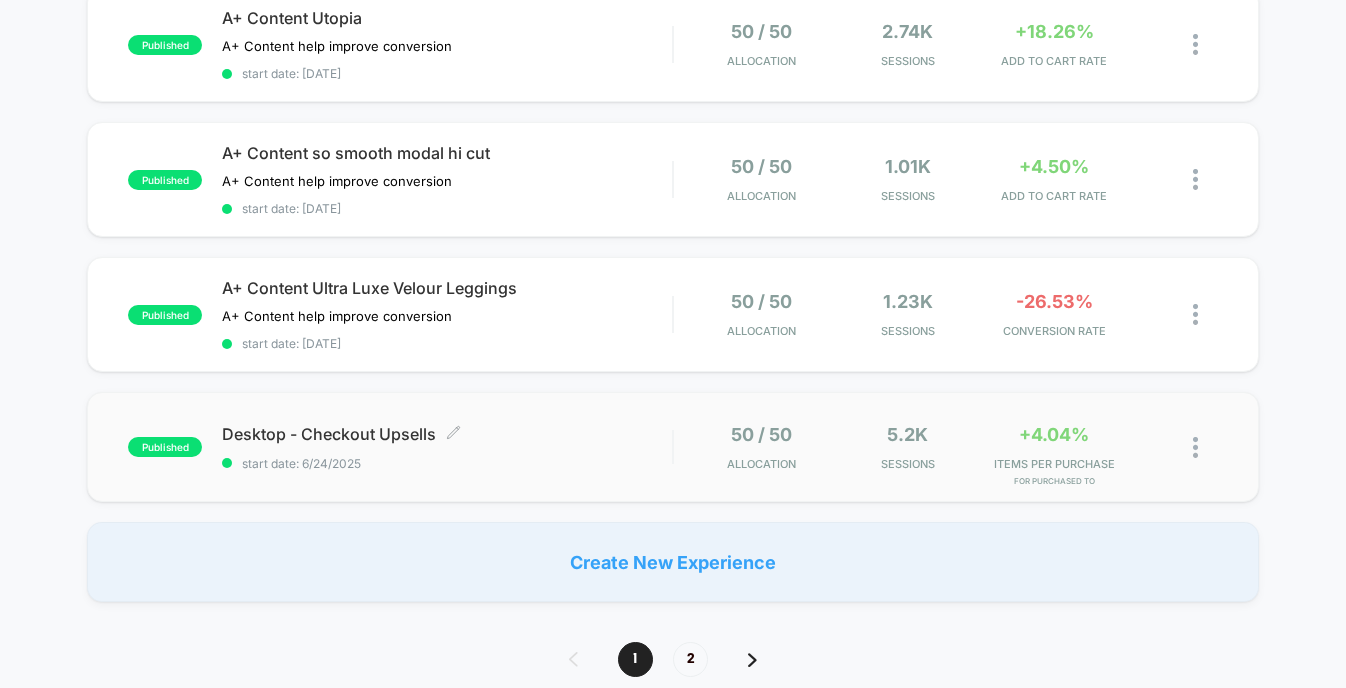 click on "Desktop - Checkout Upsells Click to edit experience details Click to edit experience details start date: [DATE]" at bounding box center [447, 447] 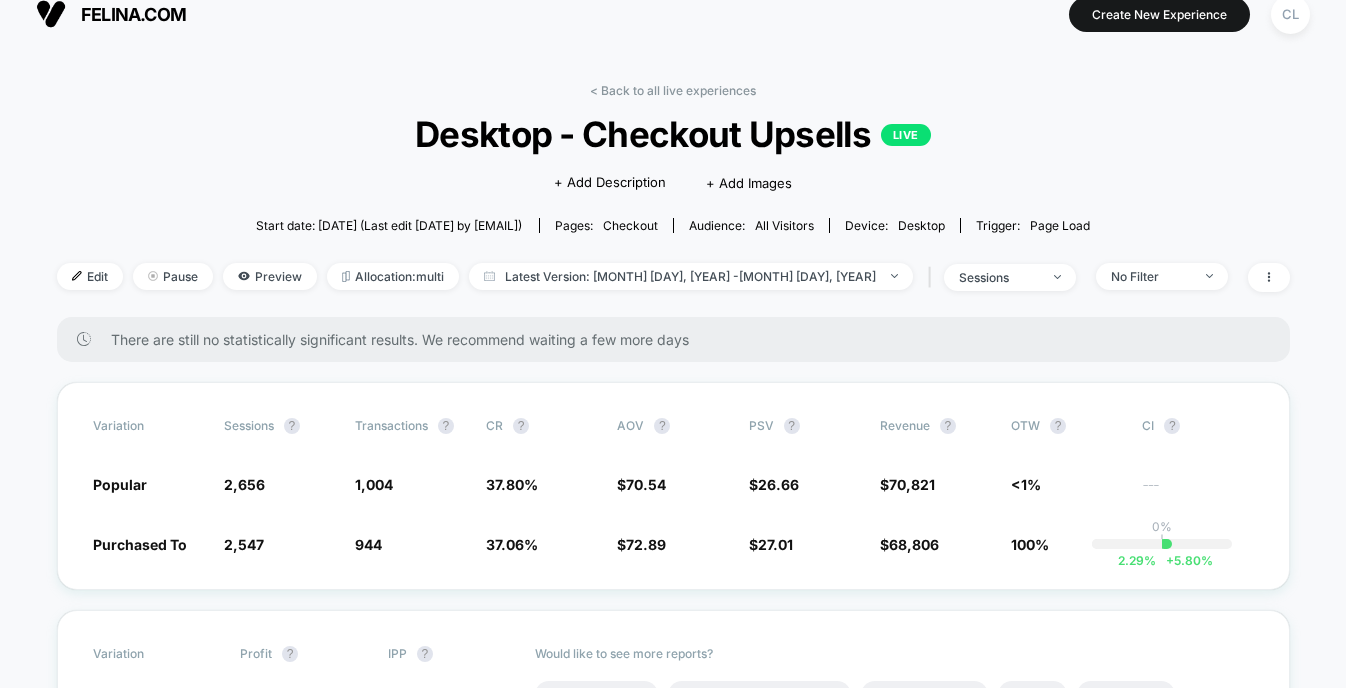 scroll, scrollTop: 29, scrollLeft: 0, axis: vertical 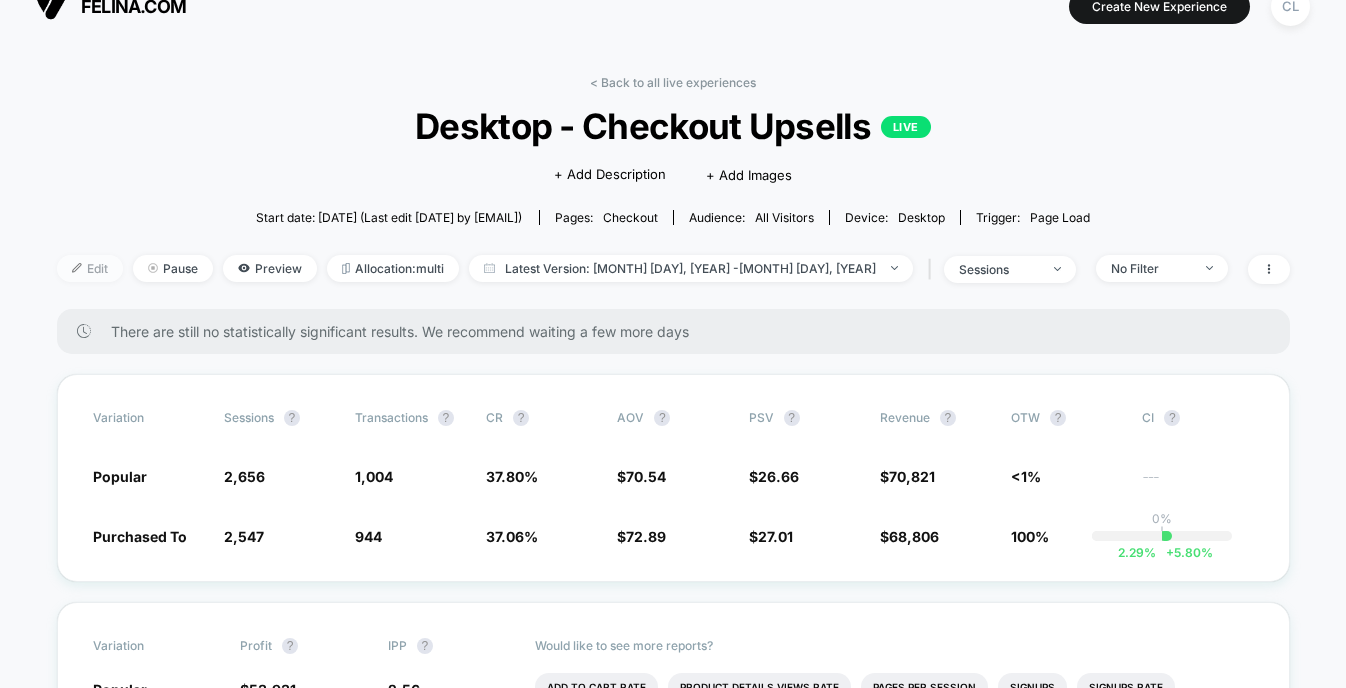 click on "Edit" at bounding box center [90, 268] 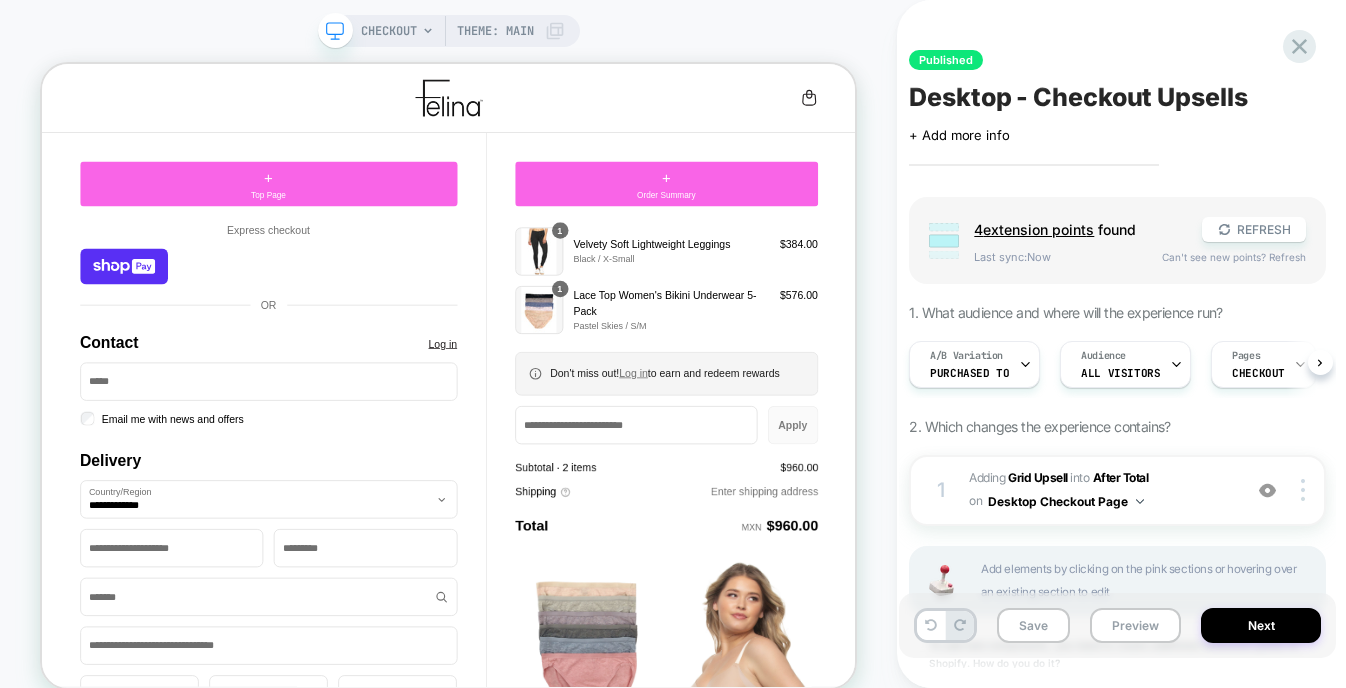 scroll, scrollTop: 0, scrollLeft: 0, axis: both 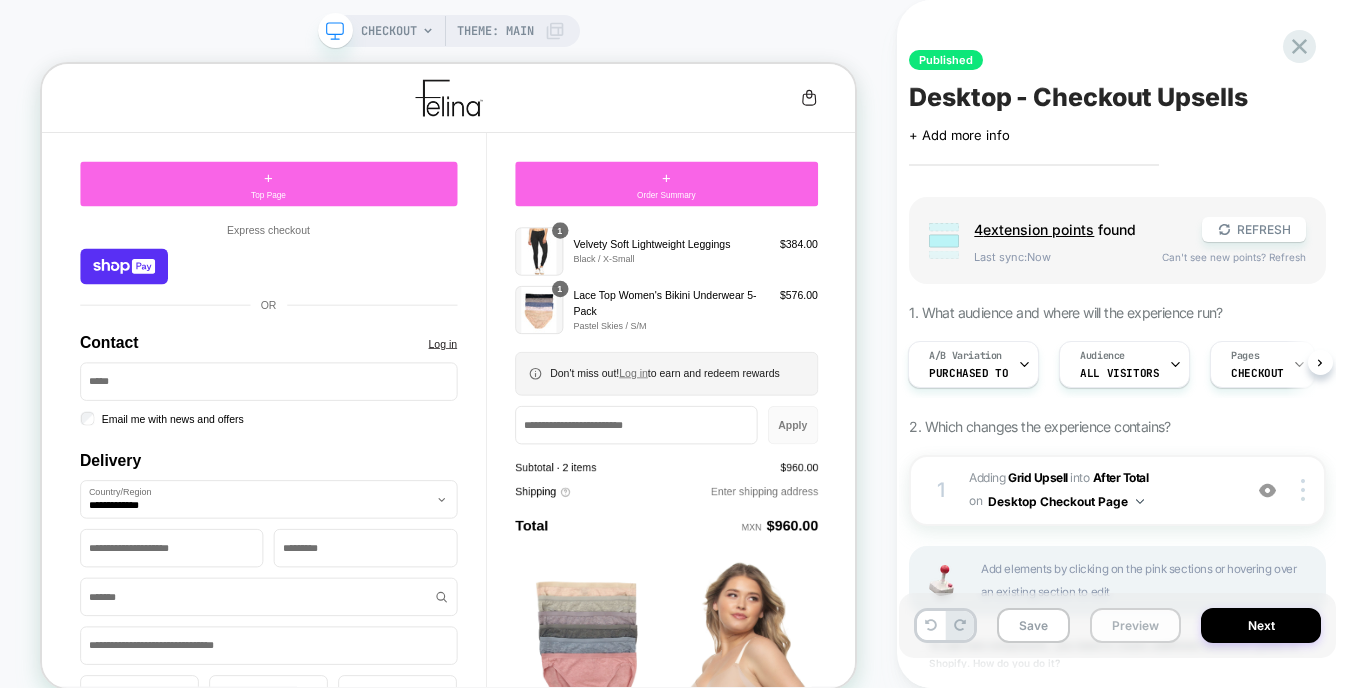 click on "Preview" at bounding box center (1135, 625) 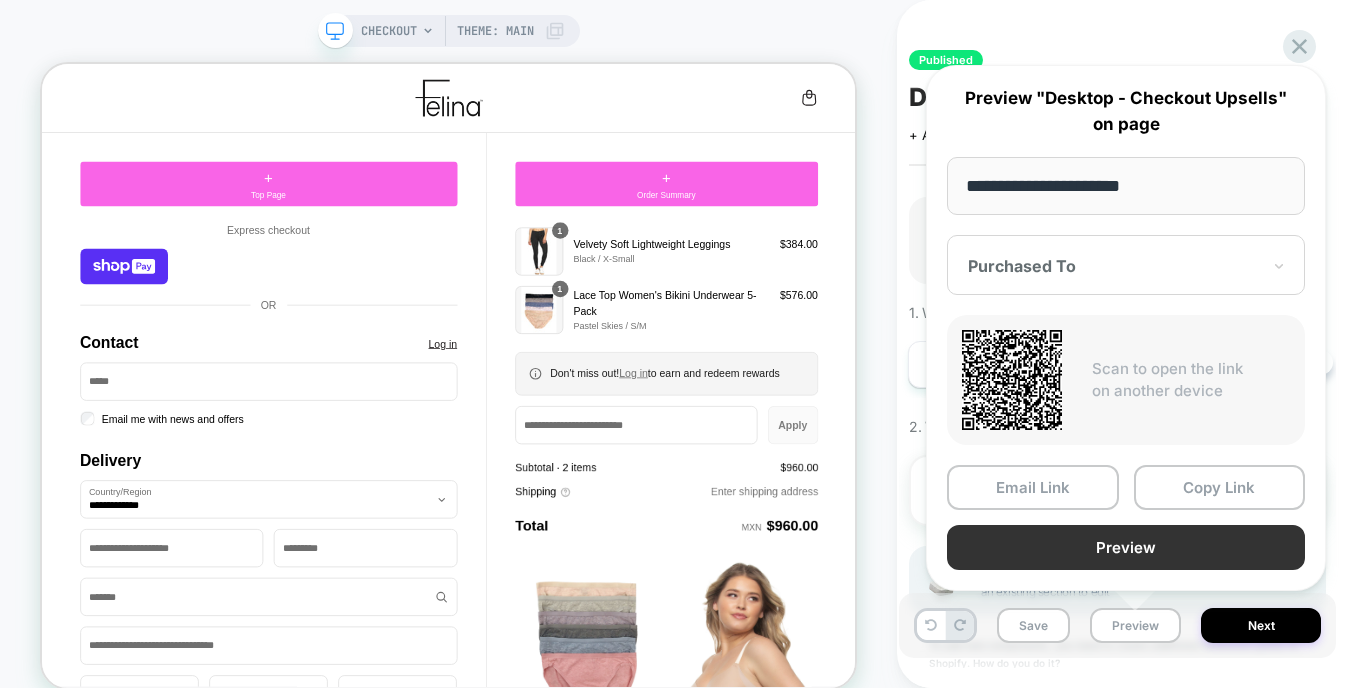 click on "Preview" at bounding box center (1126, 547) 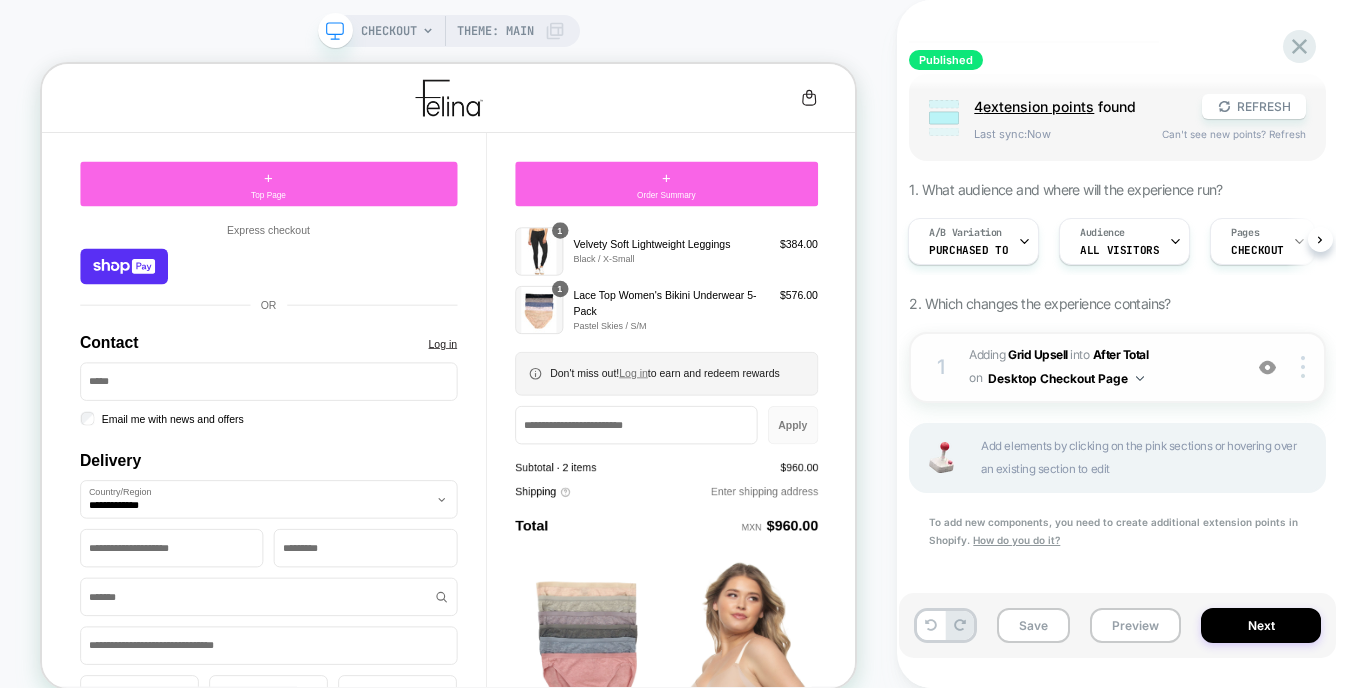 scroll, scrollTop: 131, scrollLeft: 0, axis: vertical 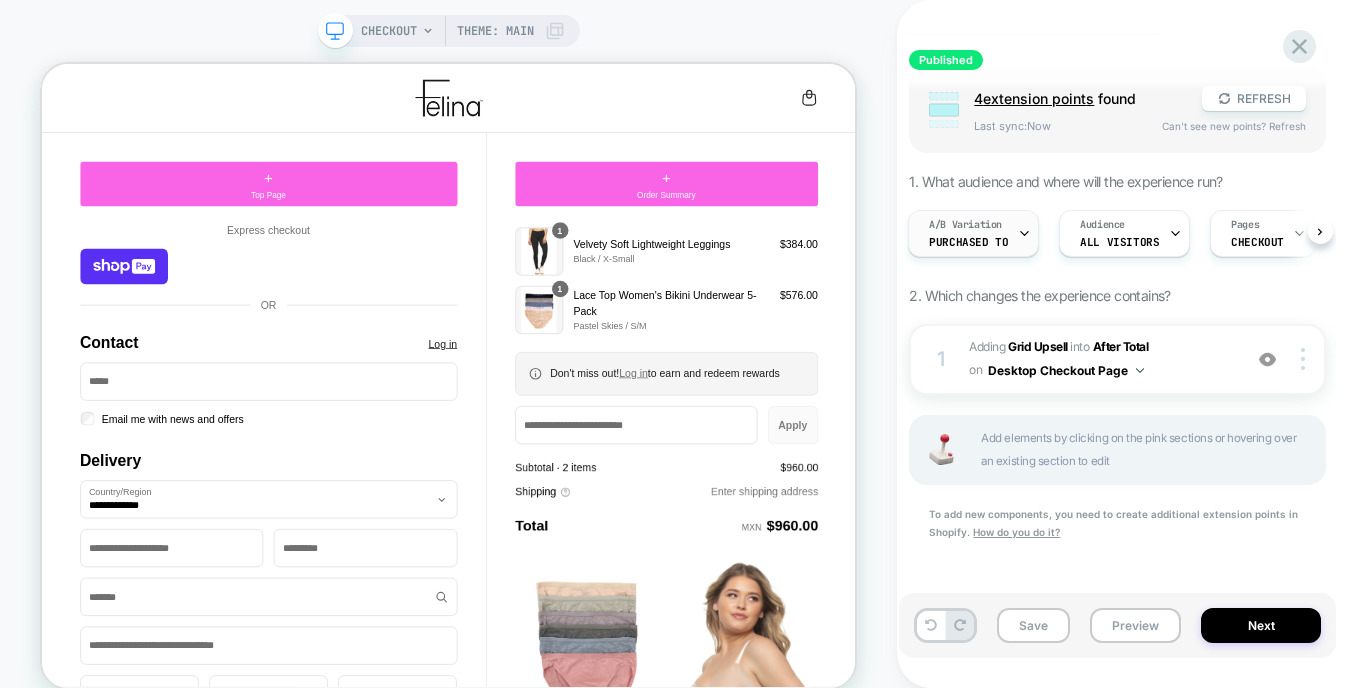 click 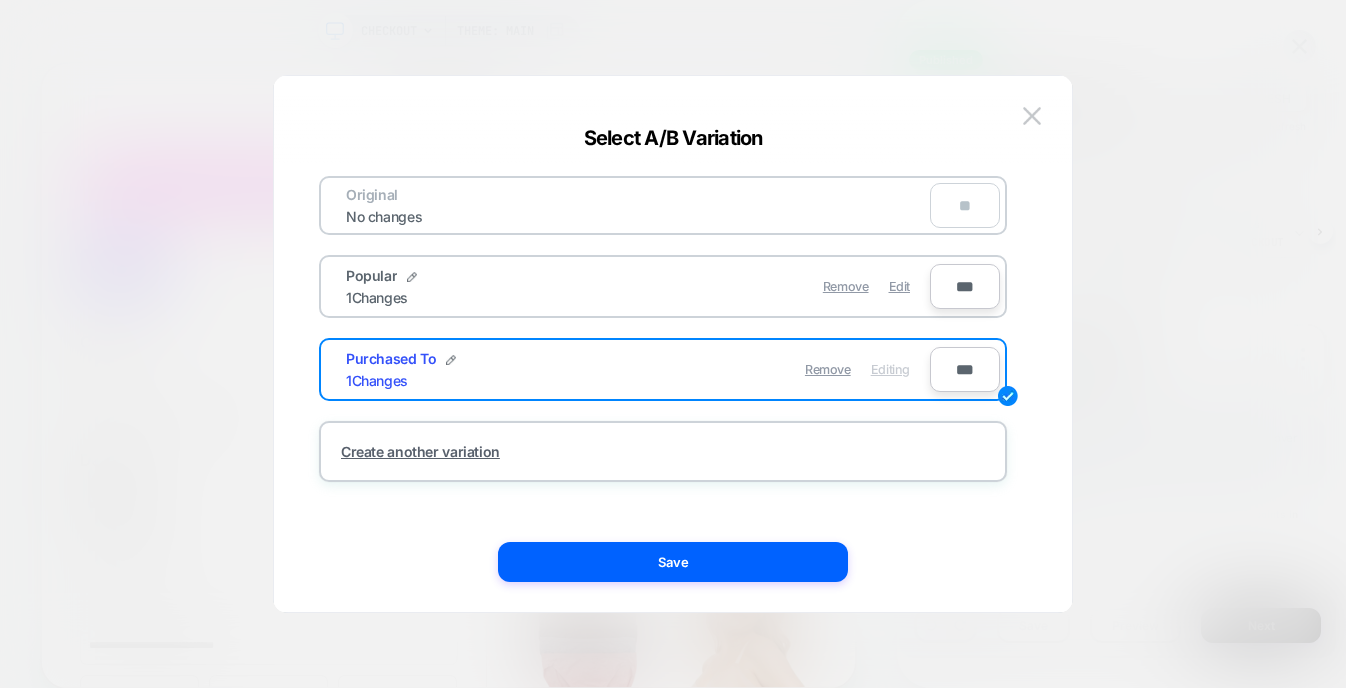 click on "Remove Edit" at bounding box center [779, 286] 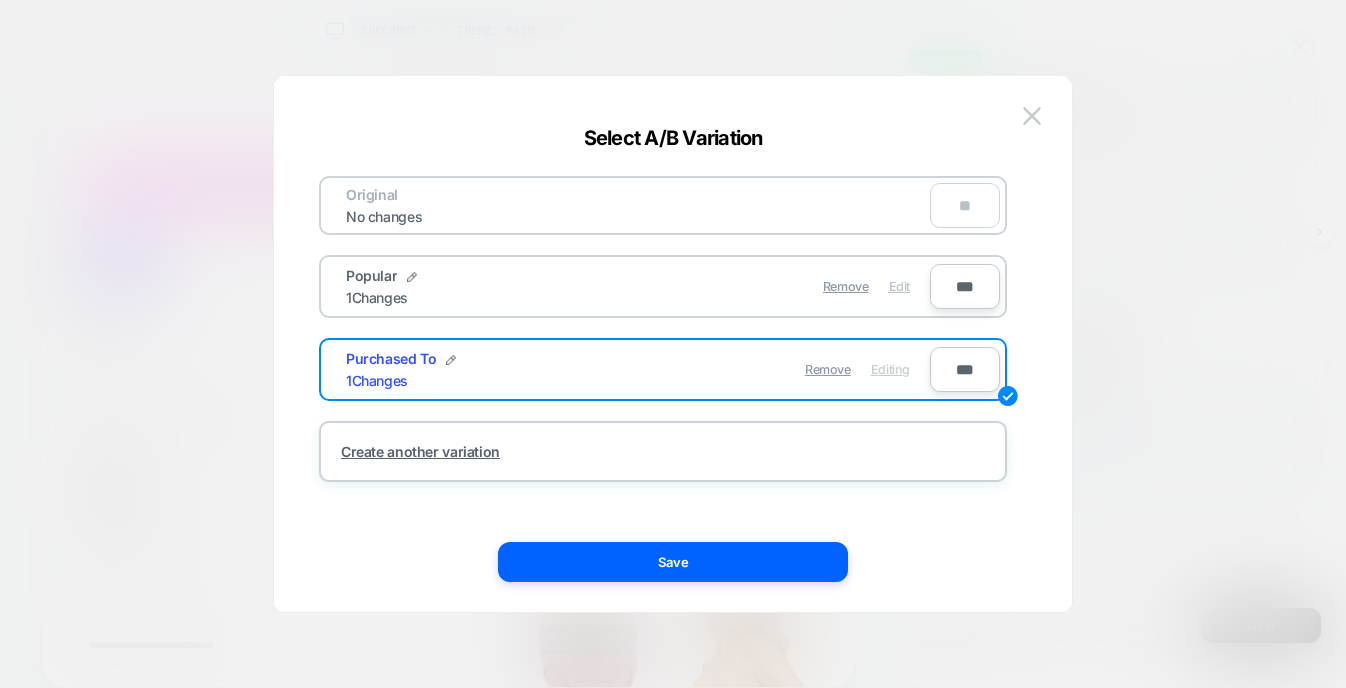 click on "Edit" at bounding box center (899, 286) 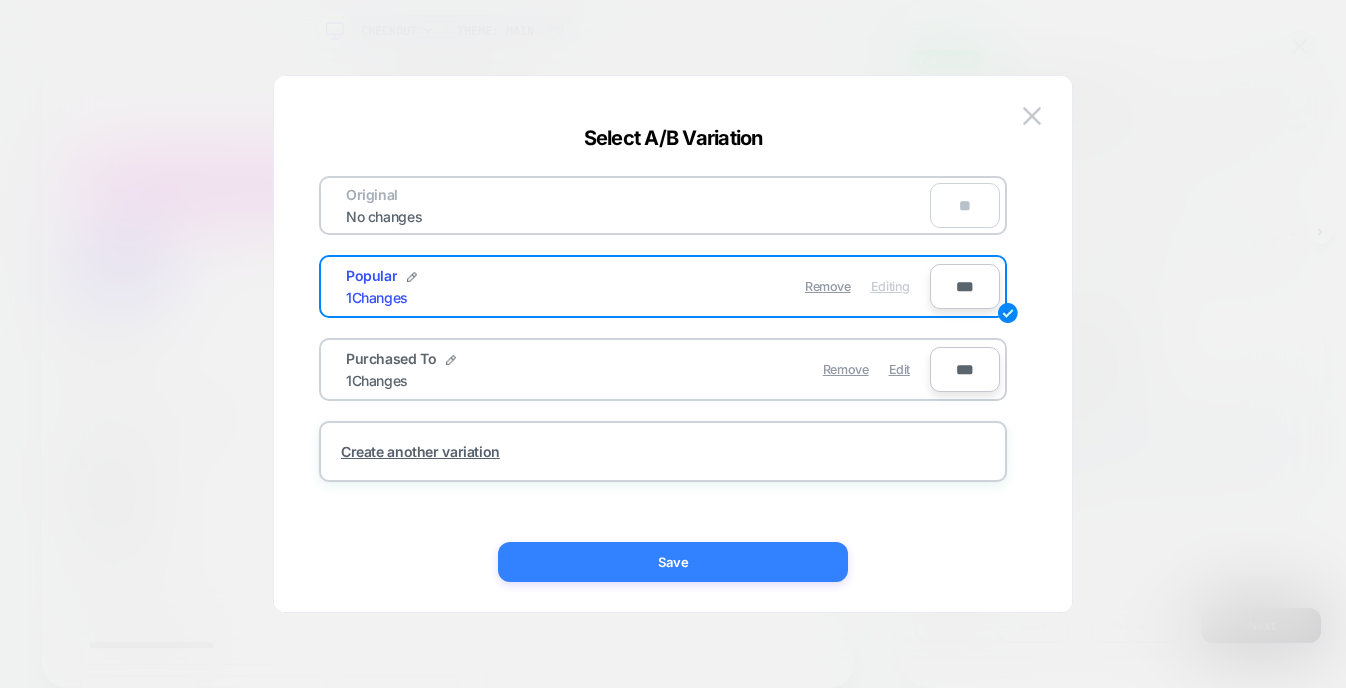 click on "Save" at bounding box center (673, 562) 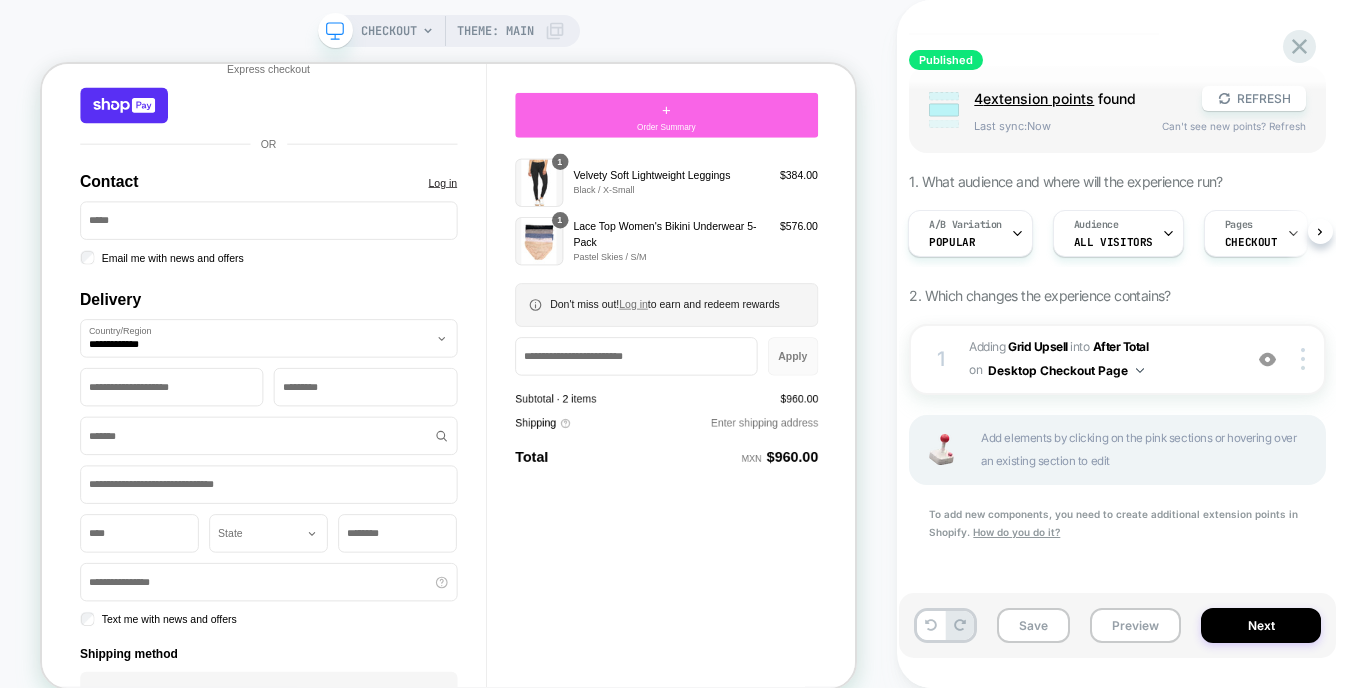 scroll, scrollTop: 0, scrollLeft: 0, axis: both 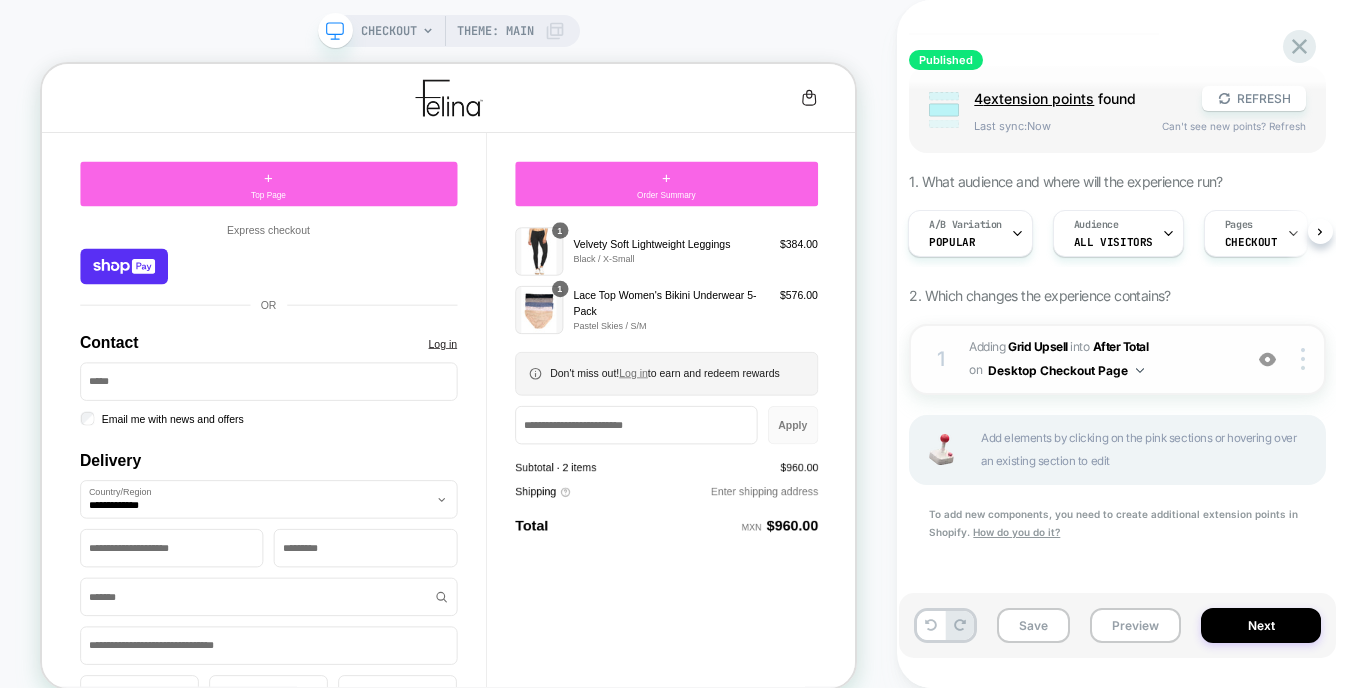 click on "#_loomi_addon_1743696729132 Adding   Grid Upsell   INTO After Total After Total   on Desktop Checkout Page" at bounding box center [1100, 359] 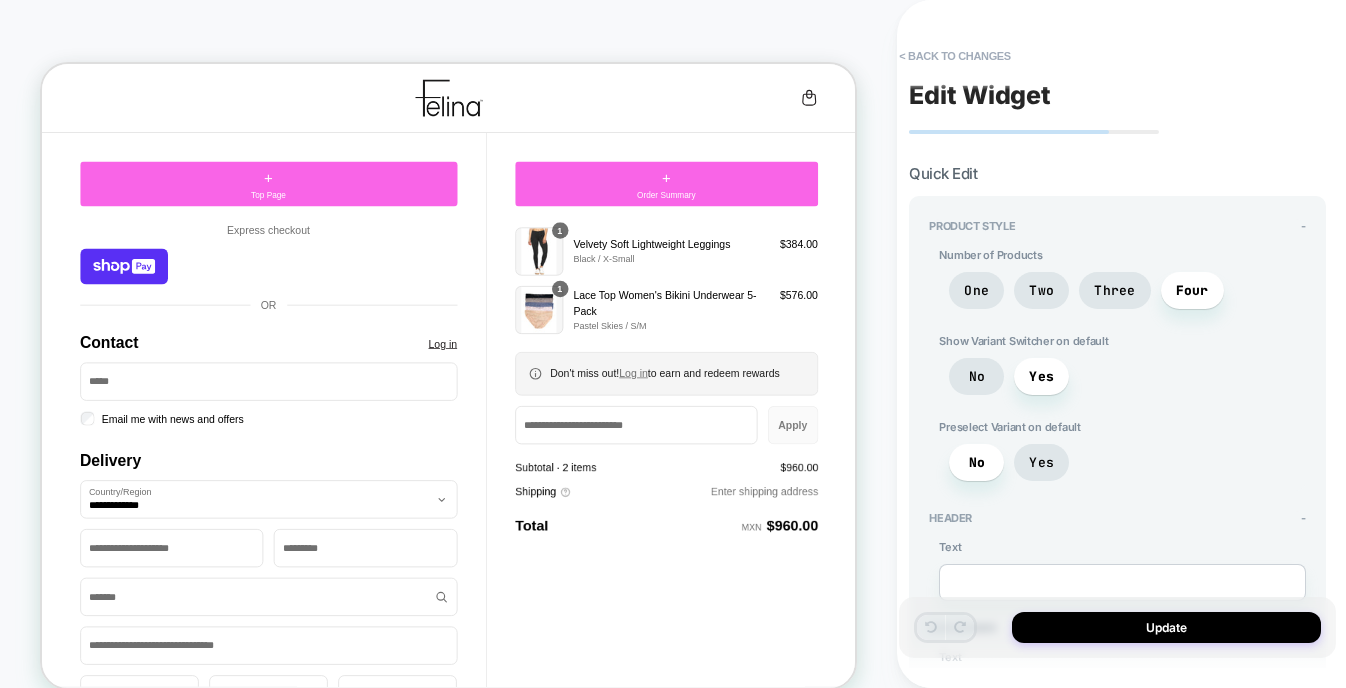 type on "*" 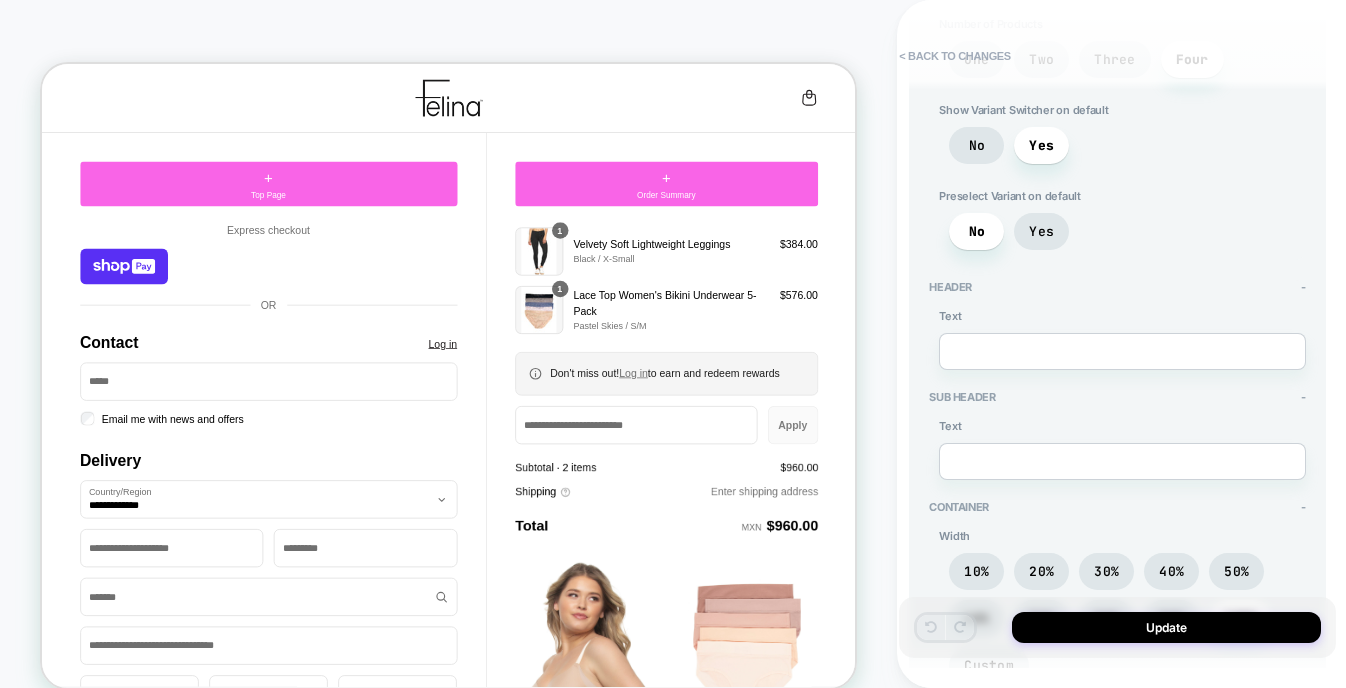 scroll, scrollTop: 0, scrollLeft: 0, axis: both 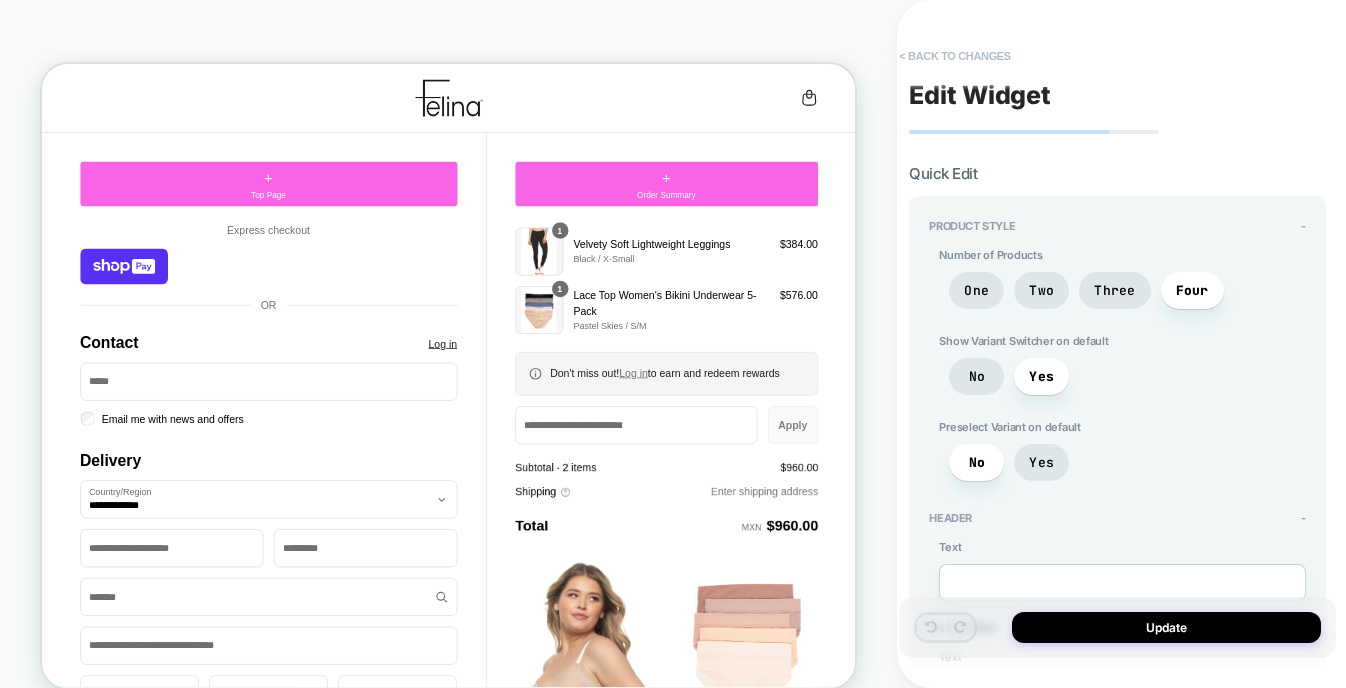 click on "< Back to changes" at bounding box center (955, 56) 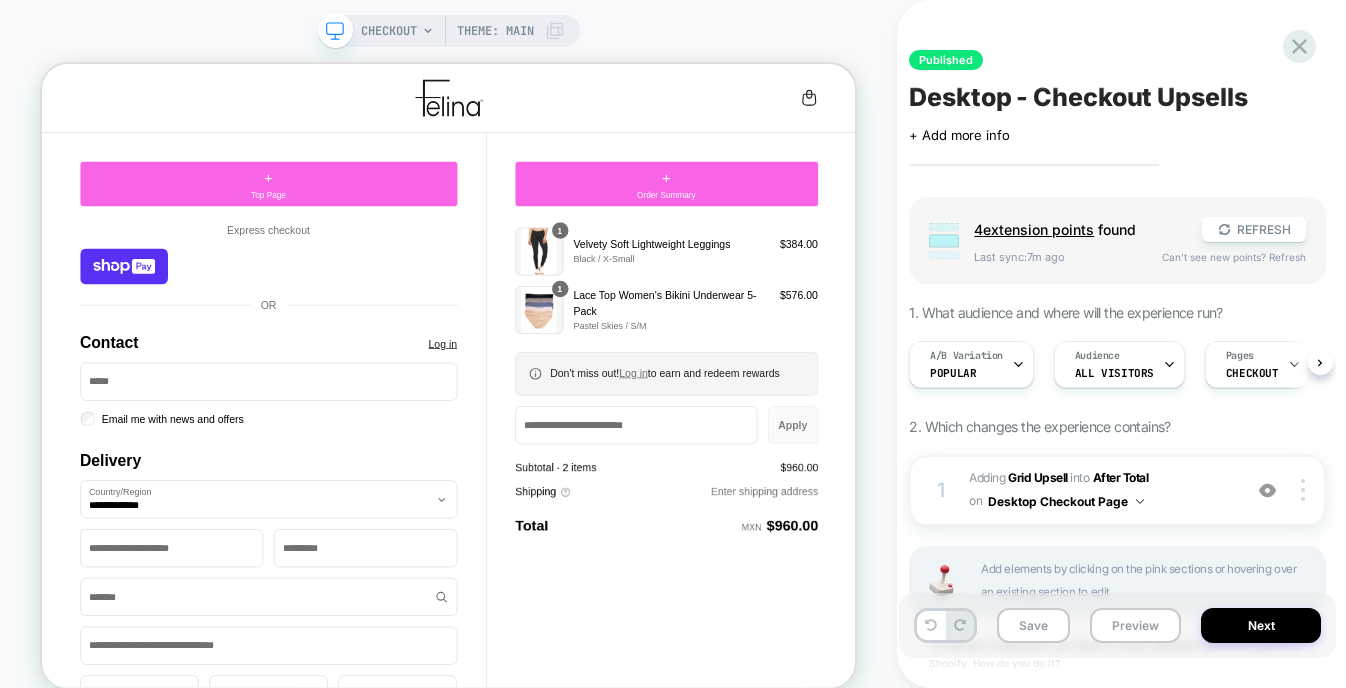 scroll, scrollTop: 0, scrollLeft: 1, axis: horizontal 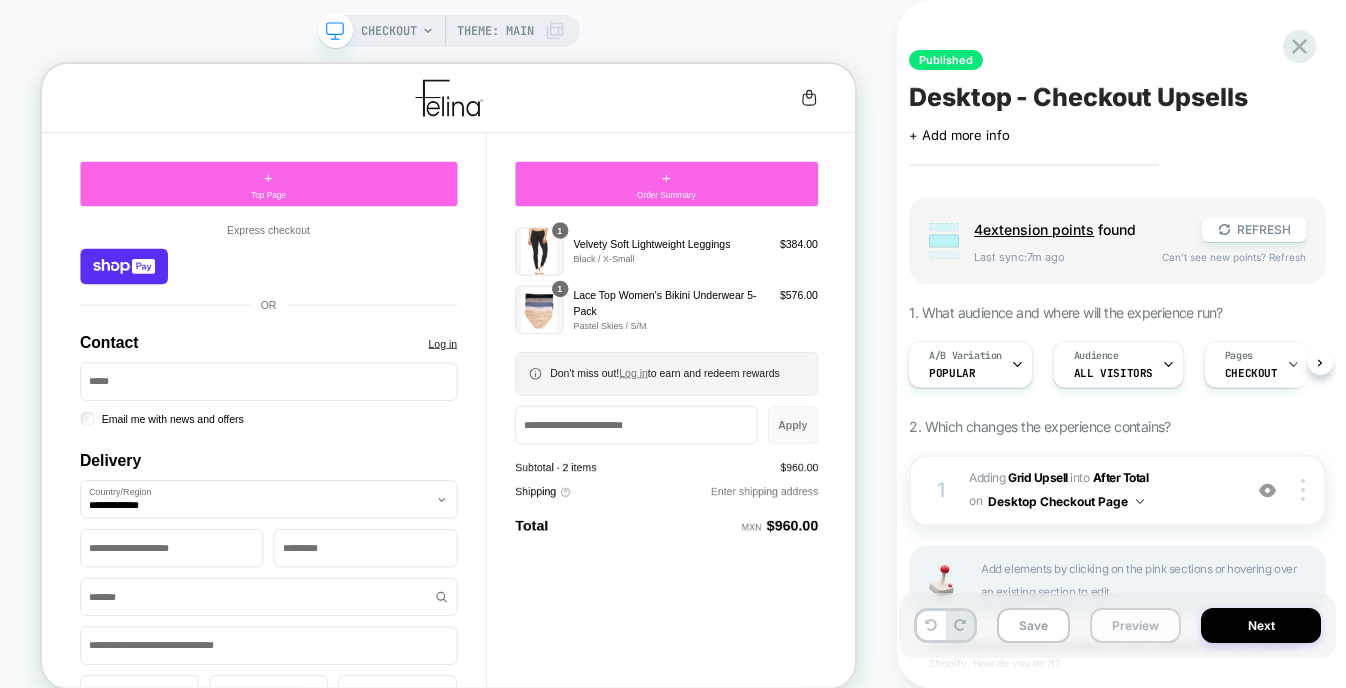 click on "Preview" at bounding box center (1135, 625) 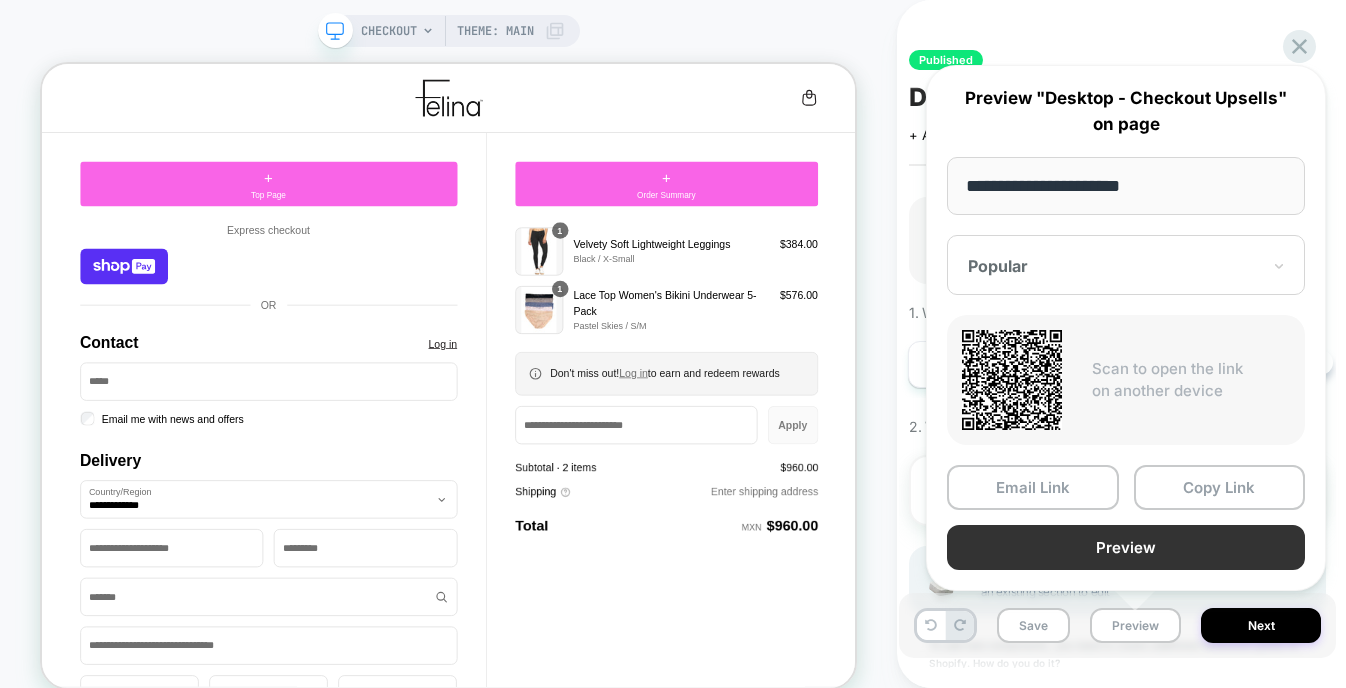 click on "Preview" at bounding box center [1126, 547] 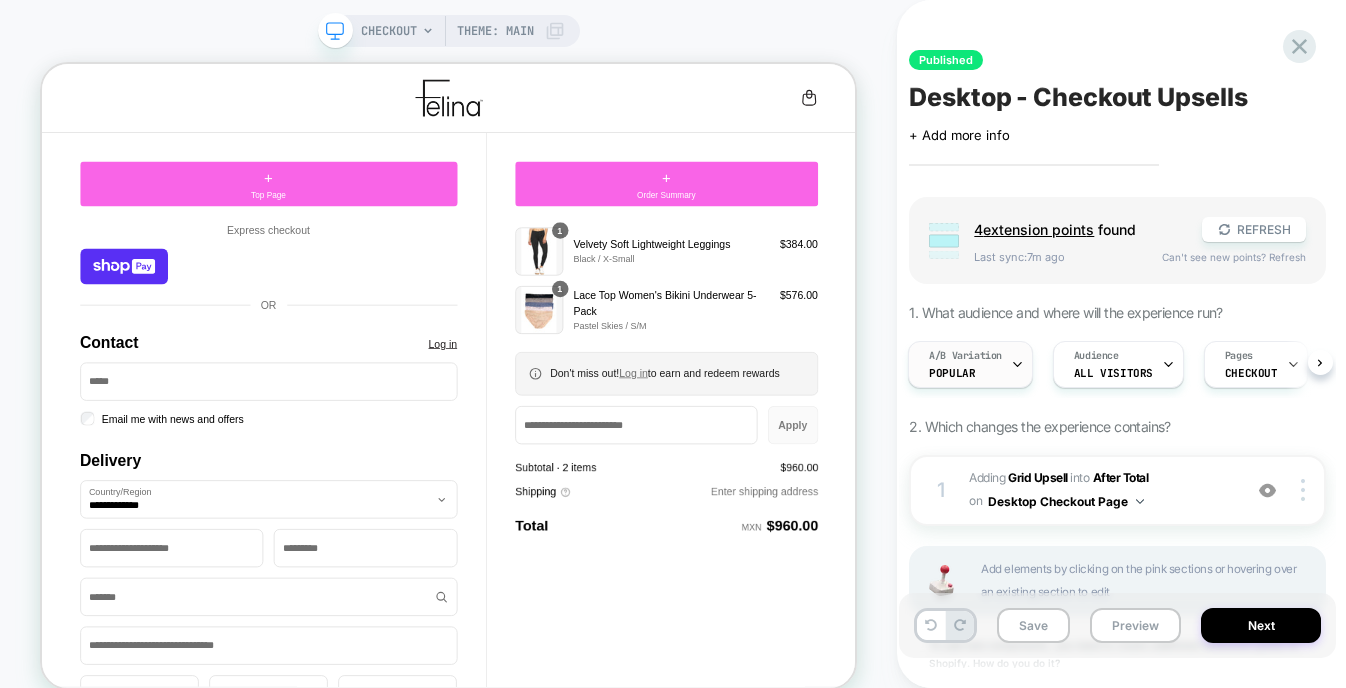click on "A/B Variation Popular" at bounding box center [965, 364] 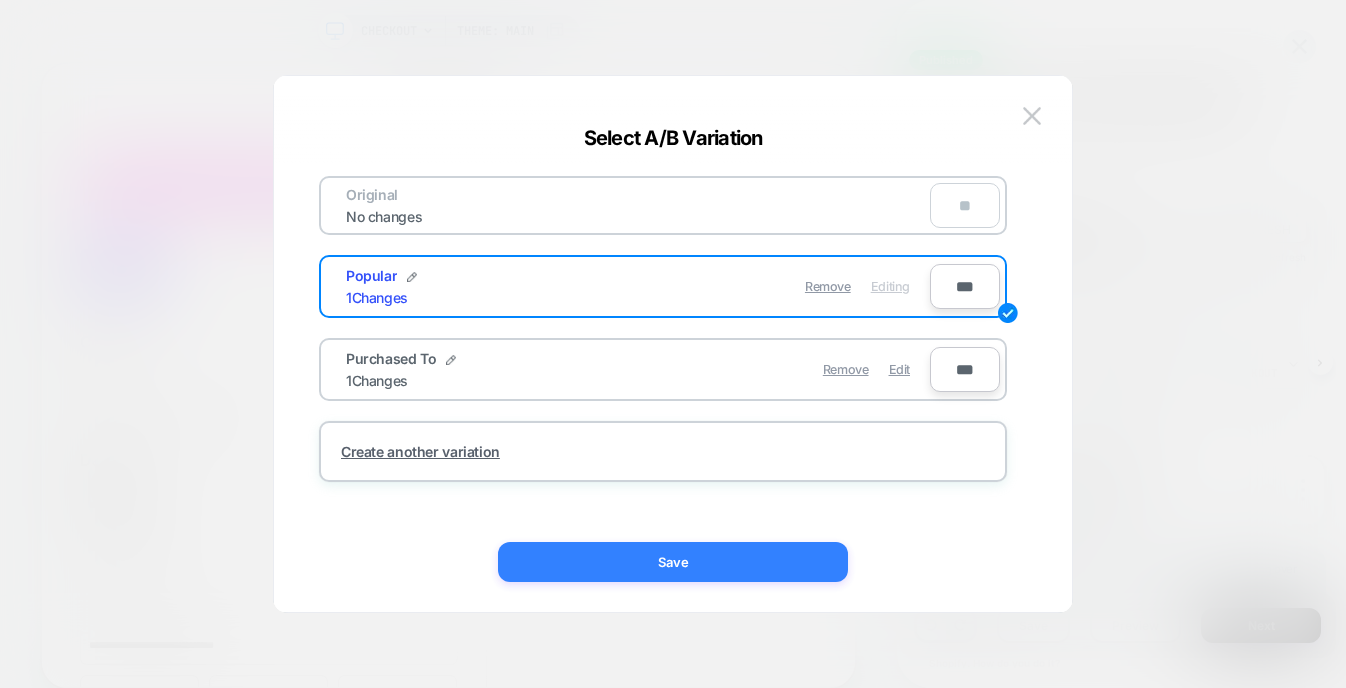click on "Save" at bounding box center [673, 562] 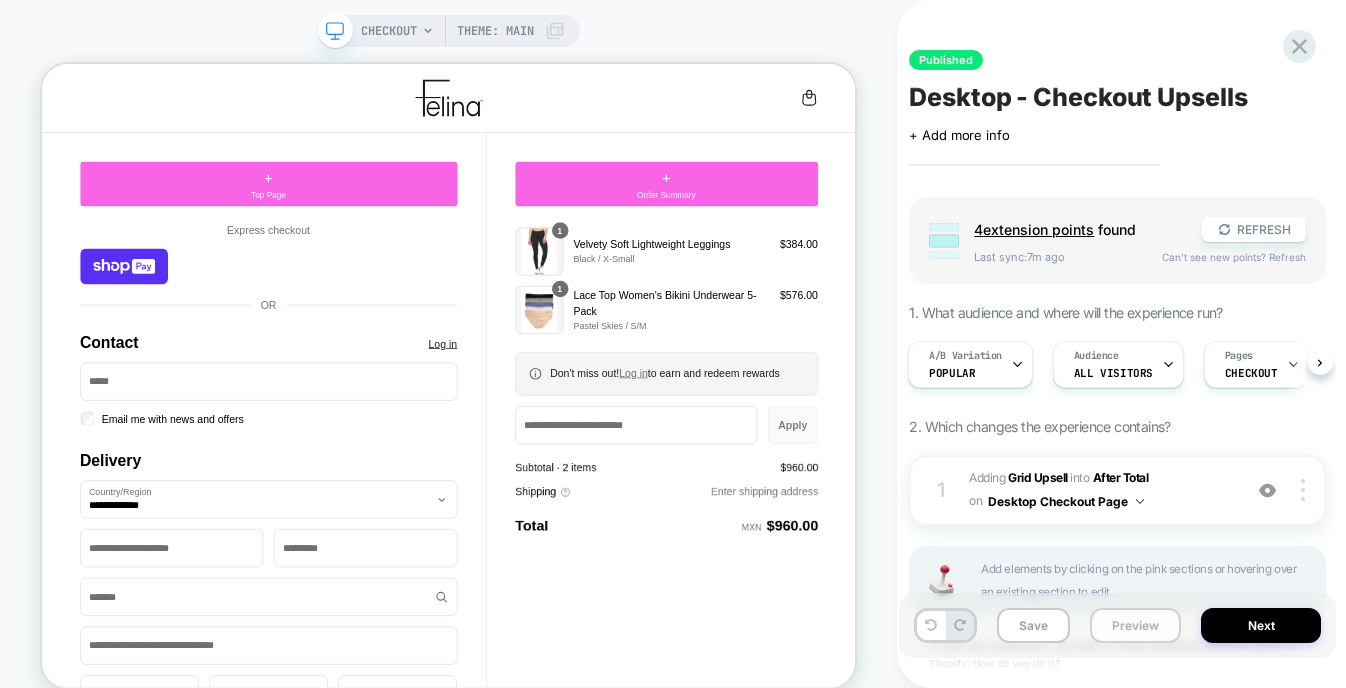 click on "Preview" at bounding box center [1135, 625] 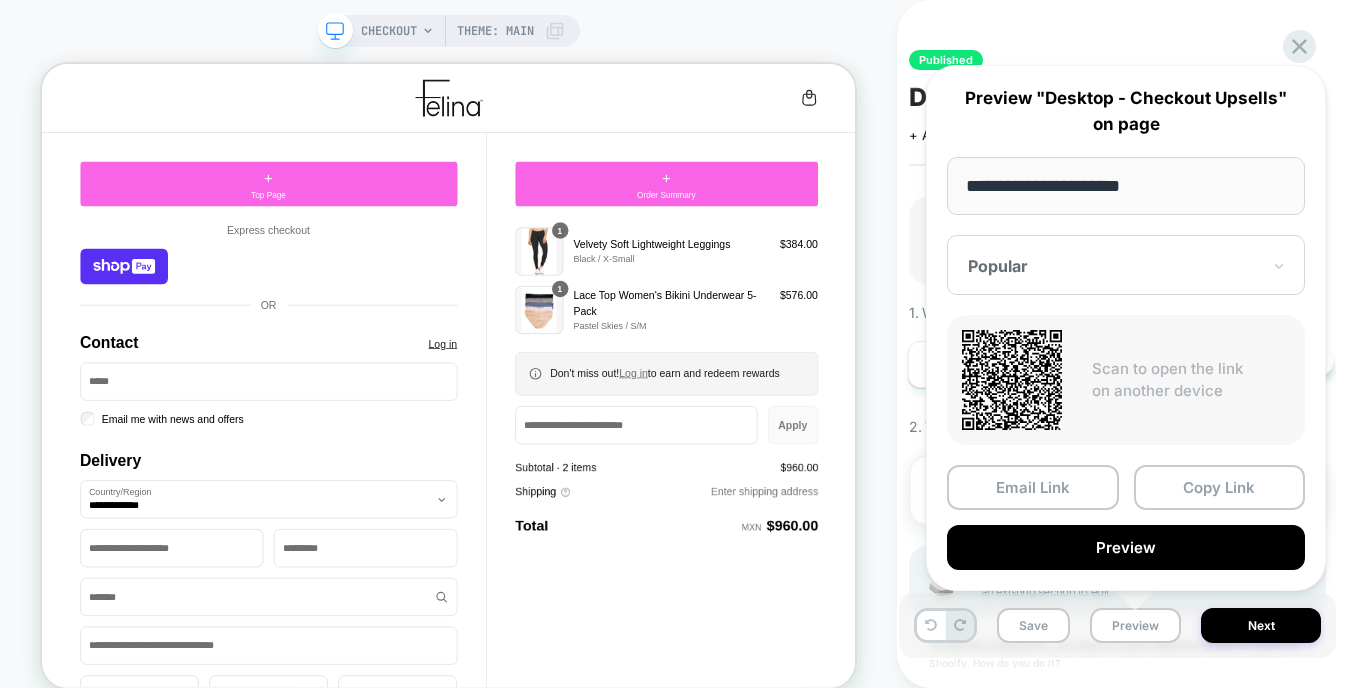 click on "start date: [DATE]" at bounding box center (1117, 344) 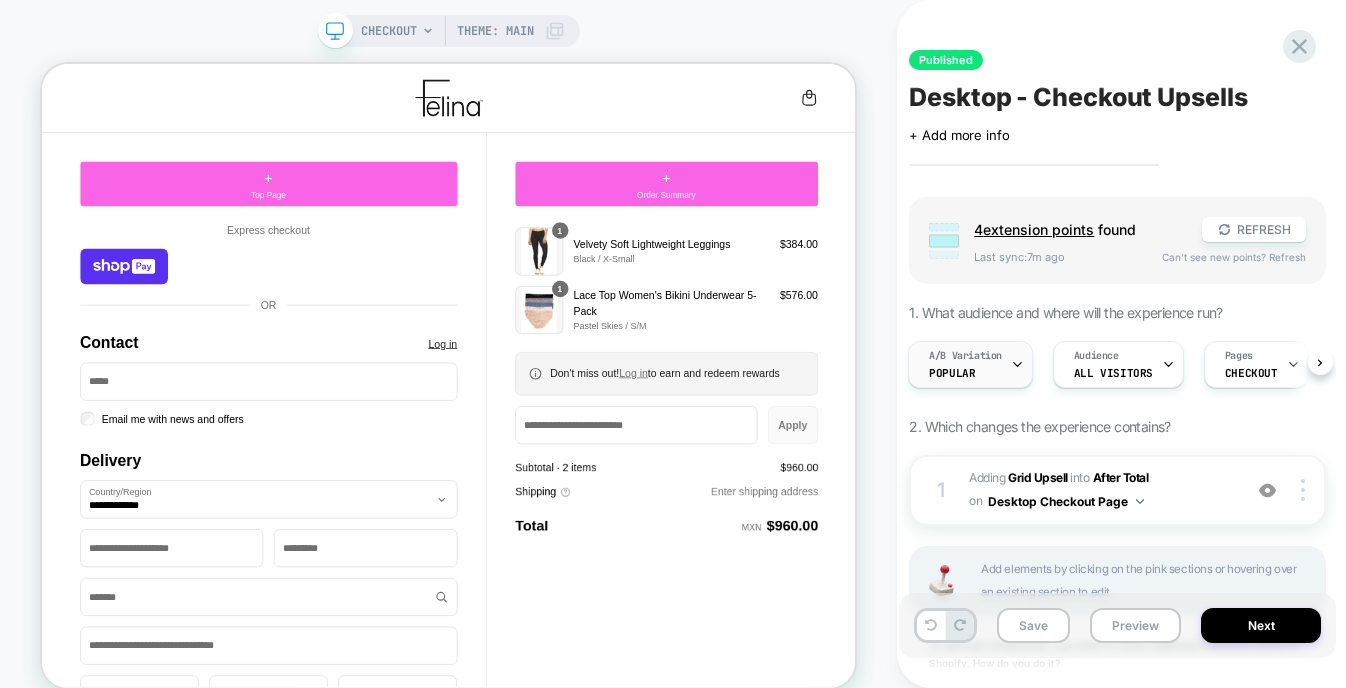 click on "A/B Variation Popular" at bounding box center (965, 364) 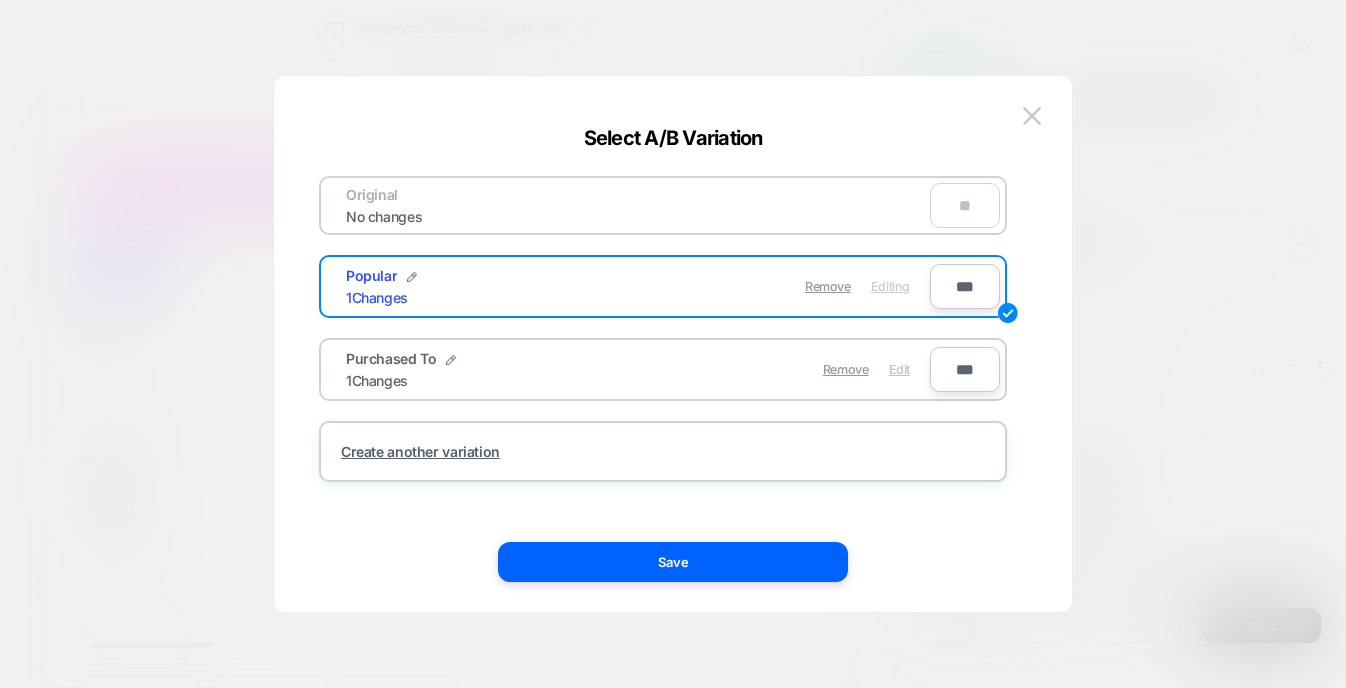 click on "Edit" at bounding box center [899, 369] 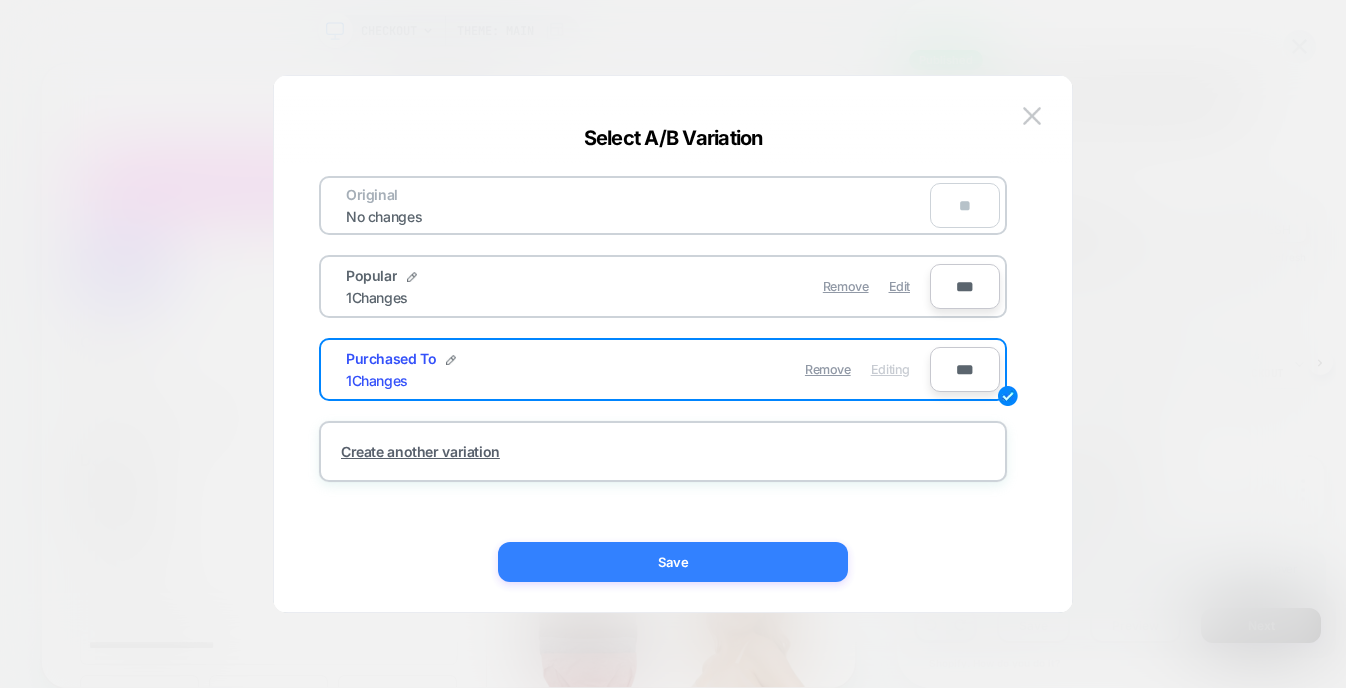 click on "Save" at bounding box center (673, 562) 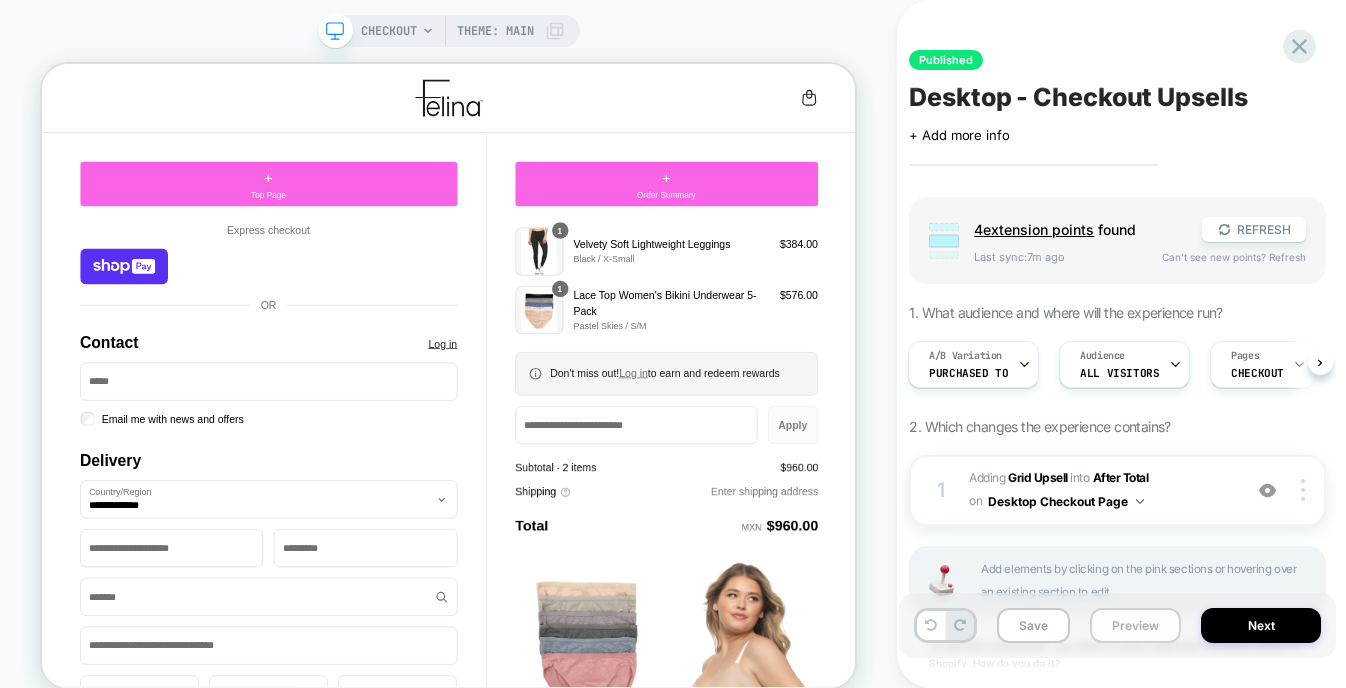 click on "Preview" at bounding box center [1135, 625] 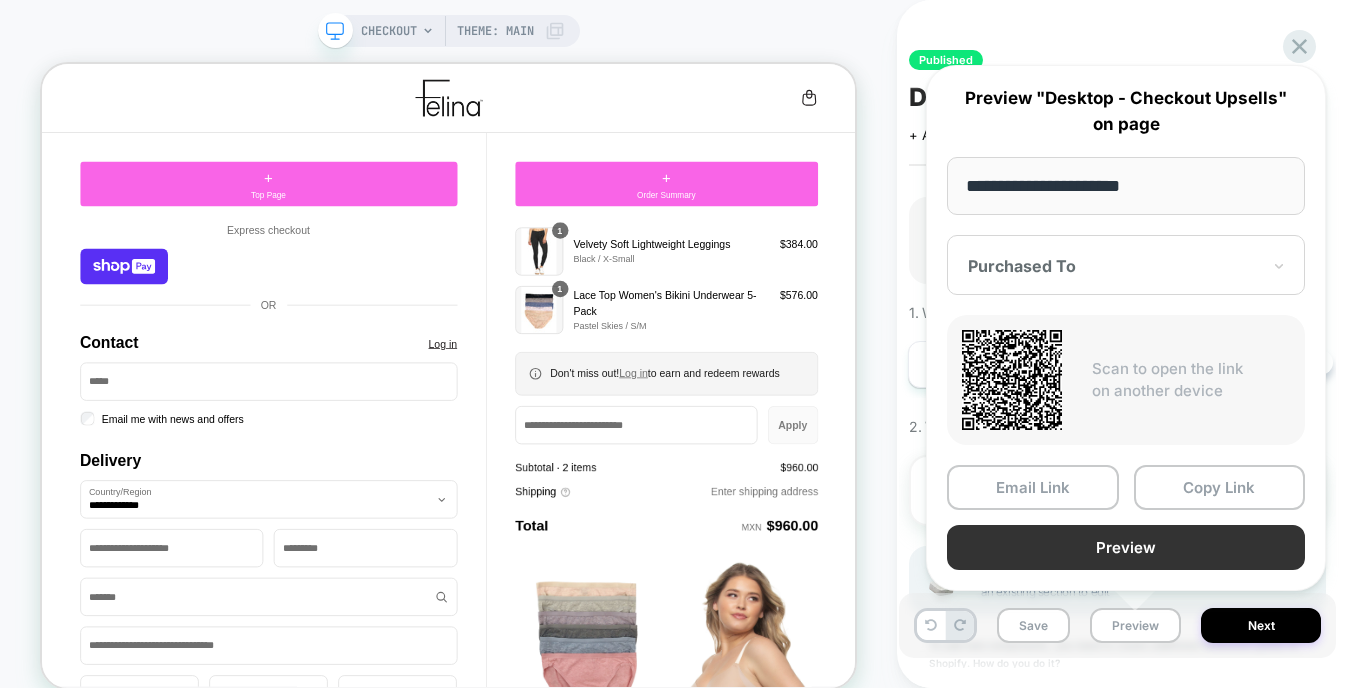 click on "Preview" at bounding box center (1126, 547) 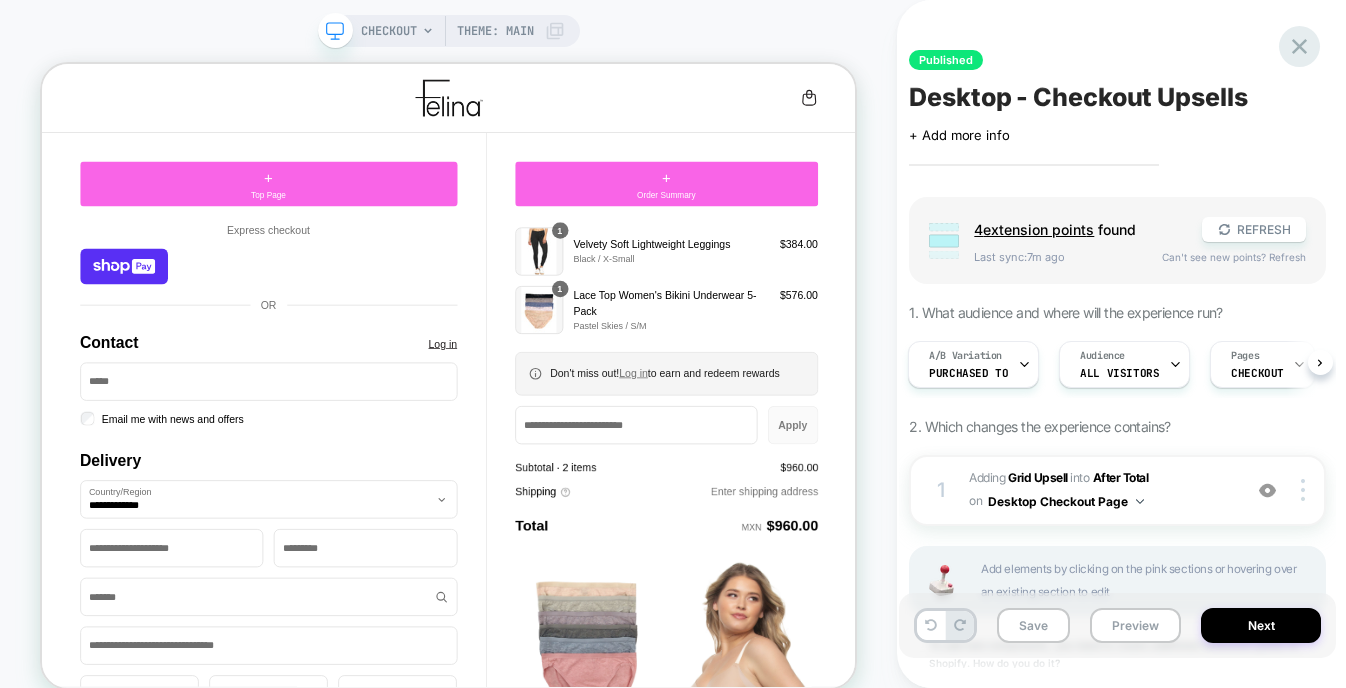 click 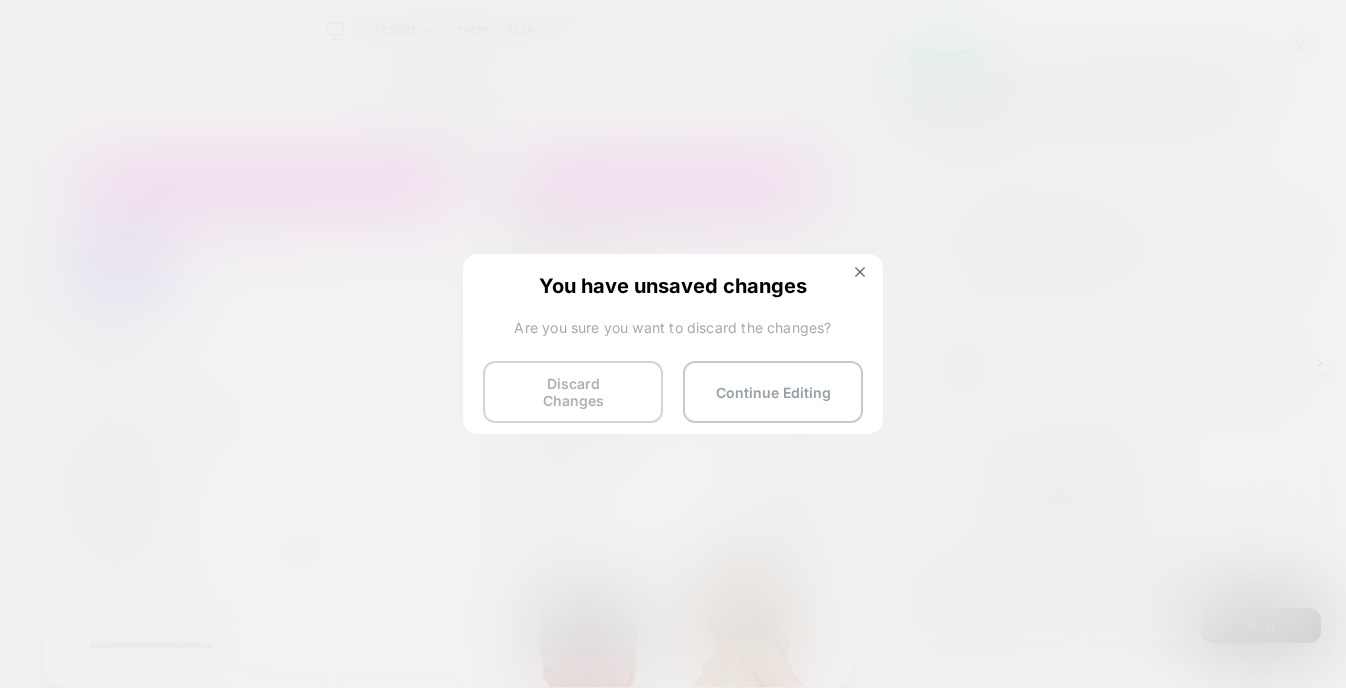 click on "Discard Changes" at bounding box center [573, 392] 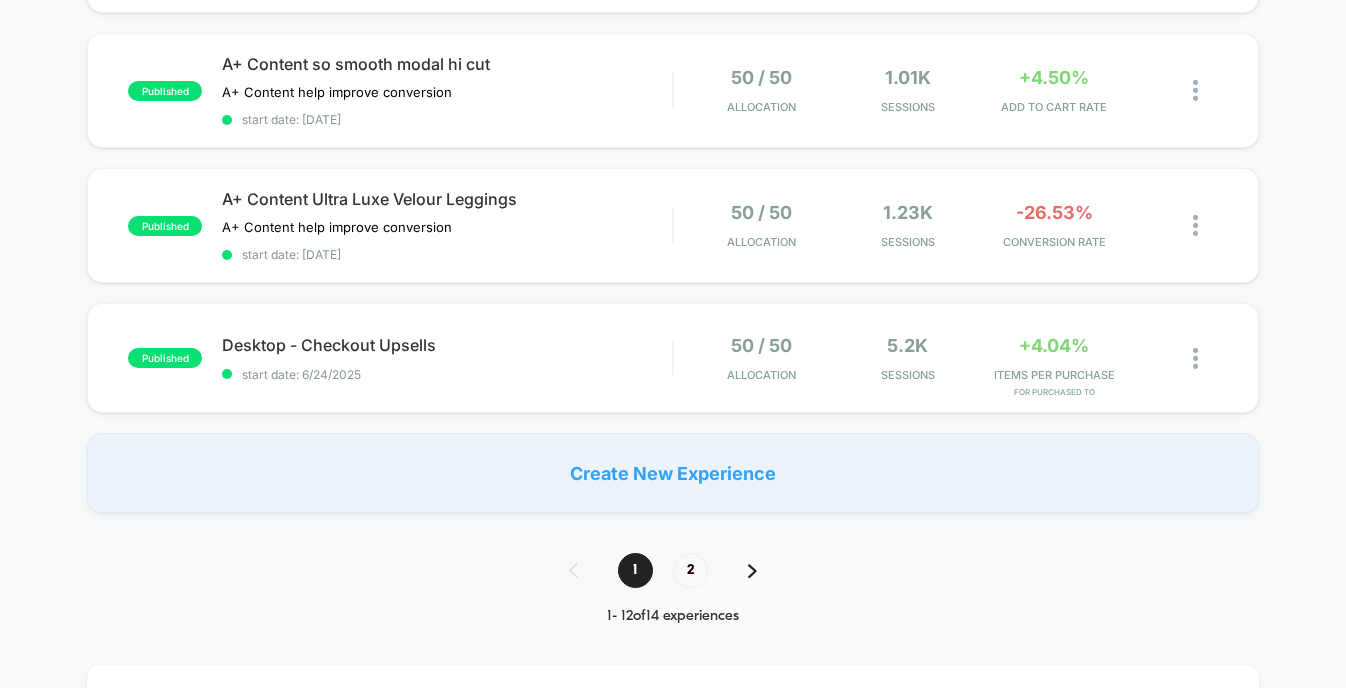 scroll, scrollTop: 1467, scrollLeft: 0, axis: vertical 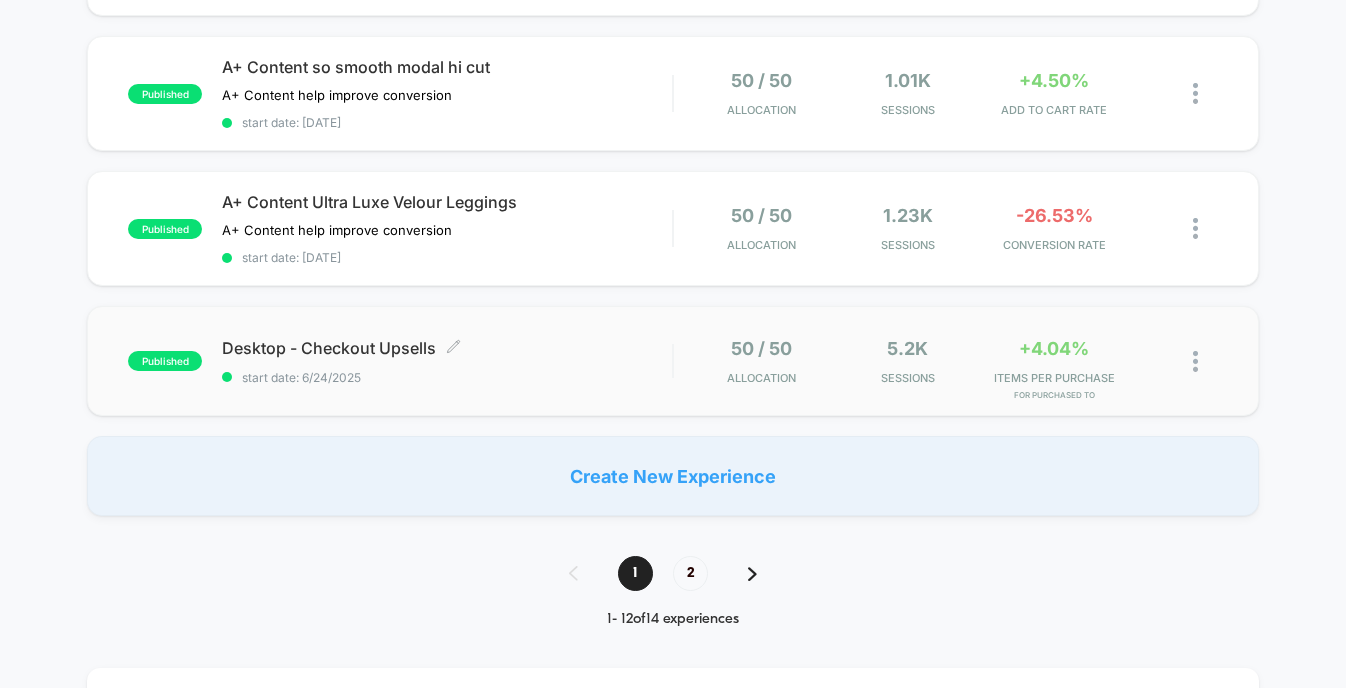 click on "start date: 6/24/2025" at bounding box center [447, 377] 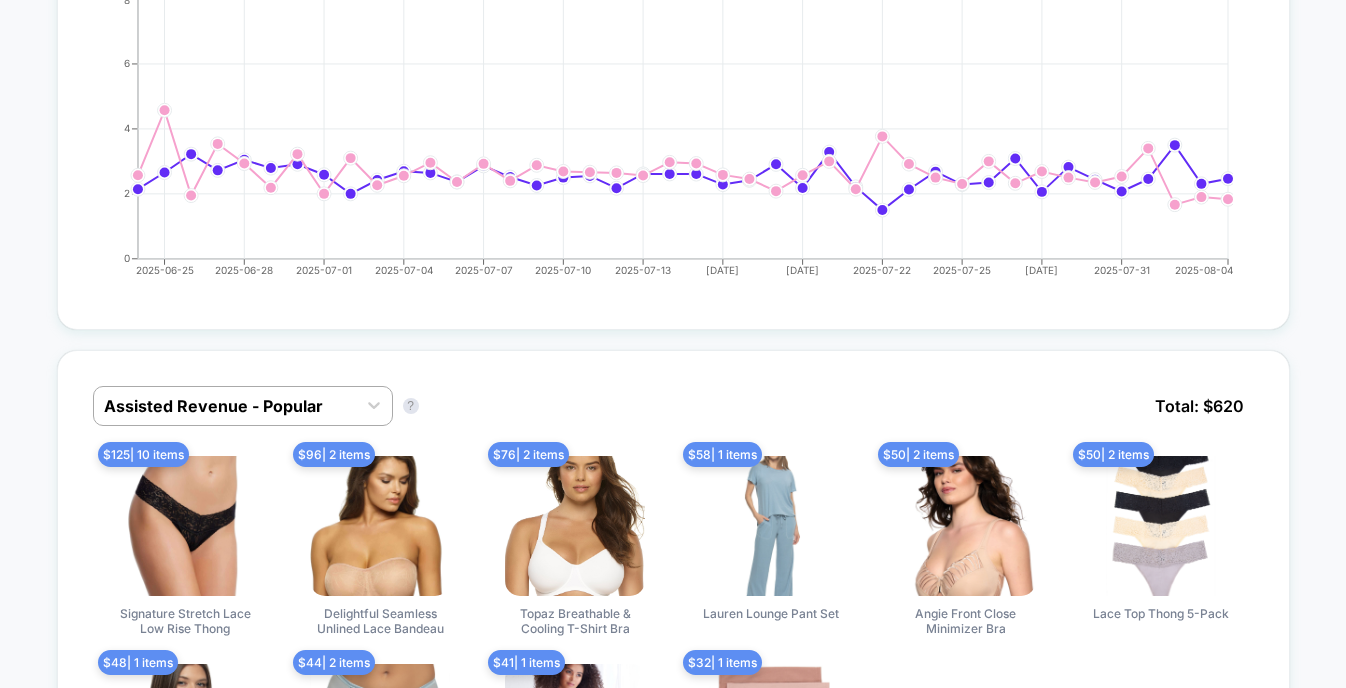 scroll, scrollTop: 1176, scrollLeft: 0, axis: vertical 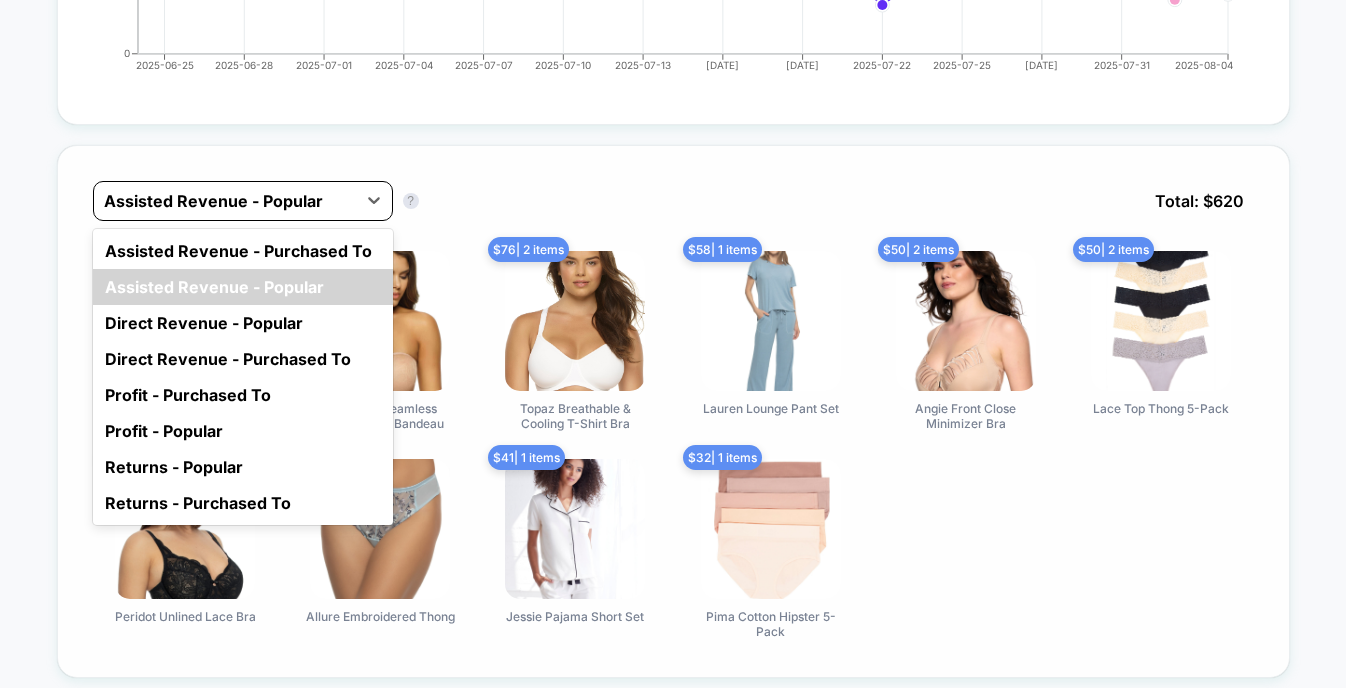 click on "Assisted Revenue  - Popular" at bounding box center [225, 201] 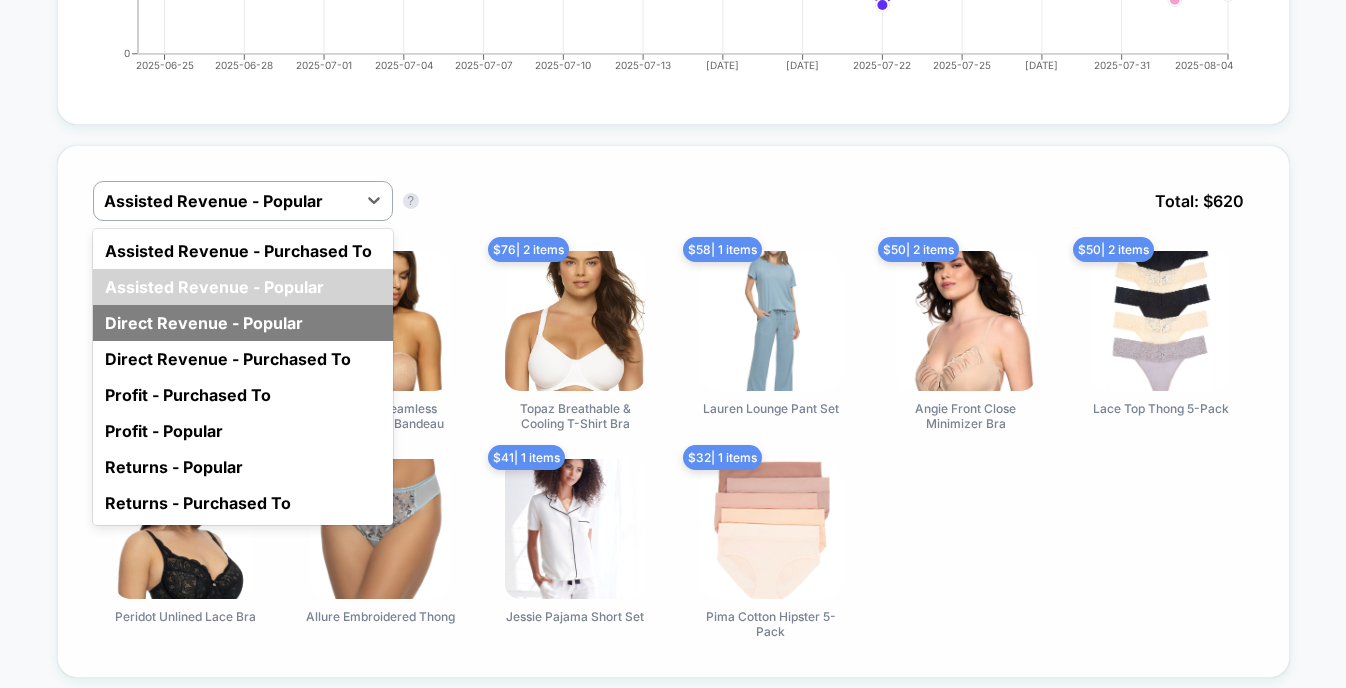 click on "Direct Revenue  - Popular" at bounding box center [243, 323] 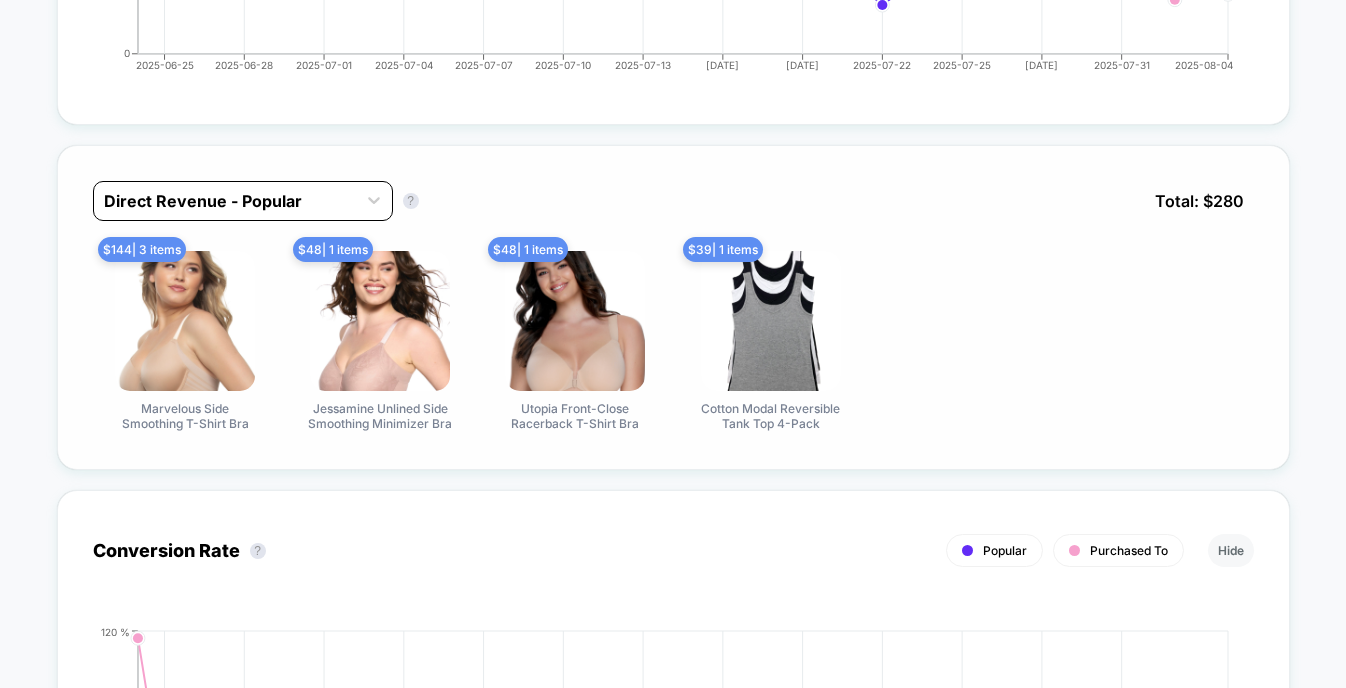 click at bounding box center [225, 201] 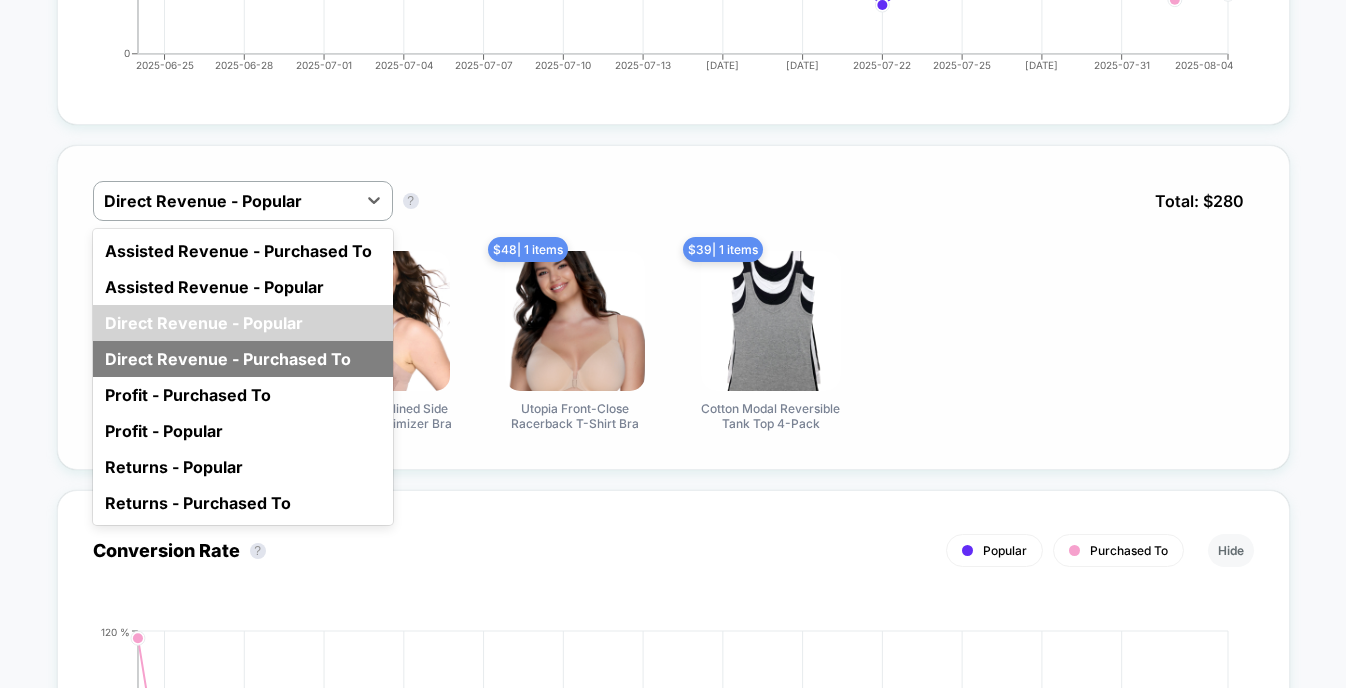click on "Direct Revenue  - Purchased To" at bounding box center (243, 359) 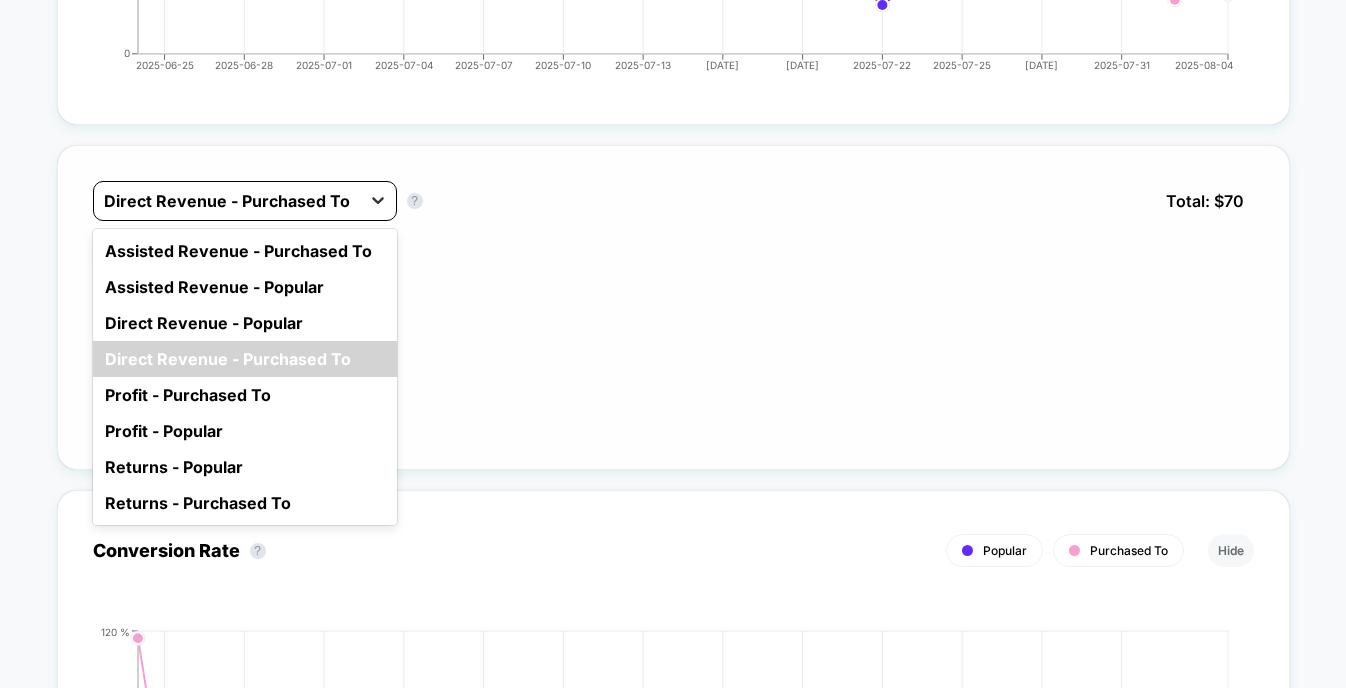 click at bounding box center [378, 200] 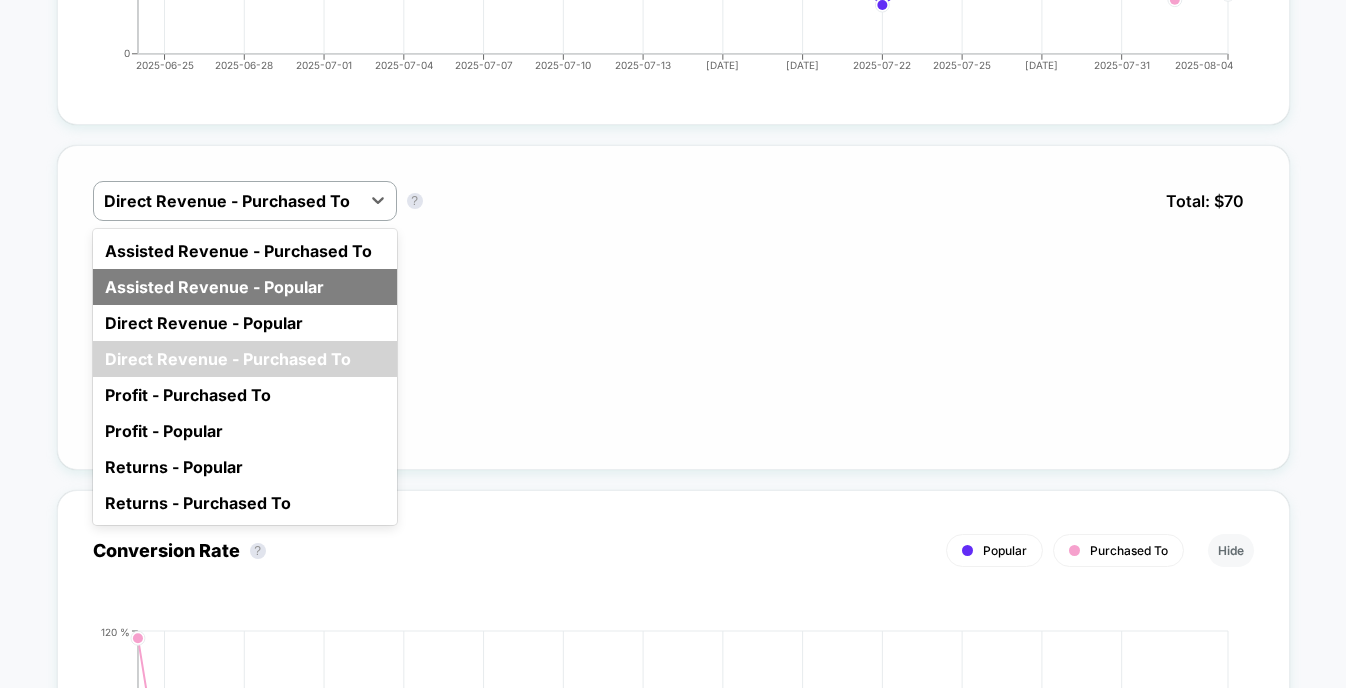 click on "Assisted Revenue  - Popular" at bounding box center [245, 287] 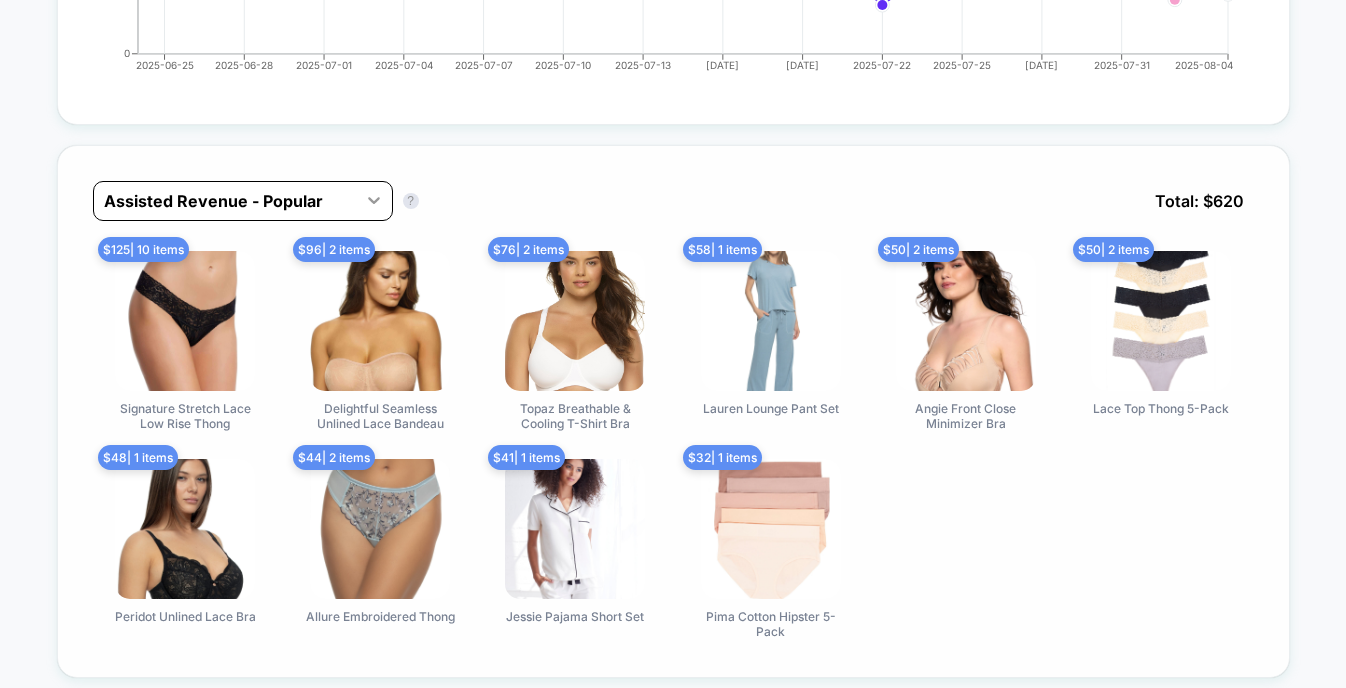 click at bounding box center [374, 200] 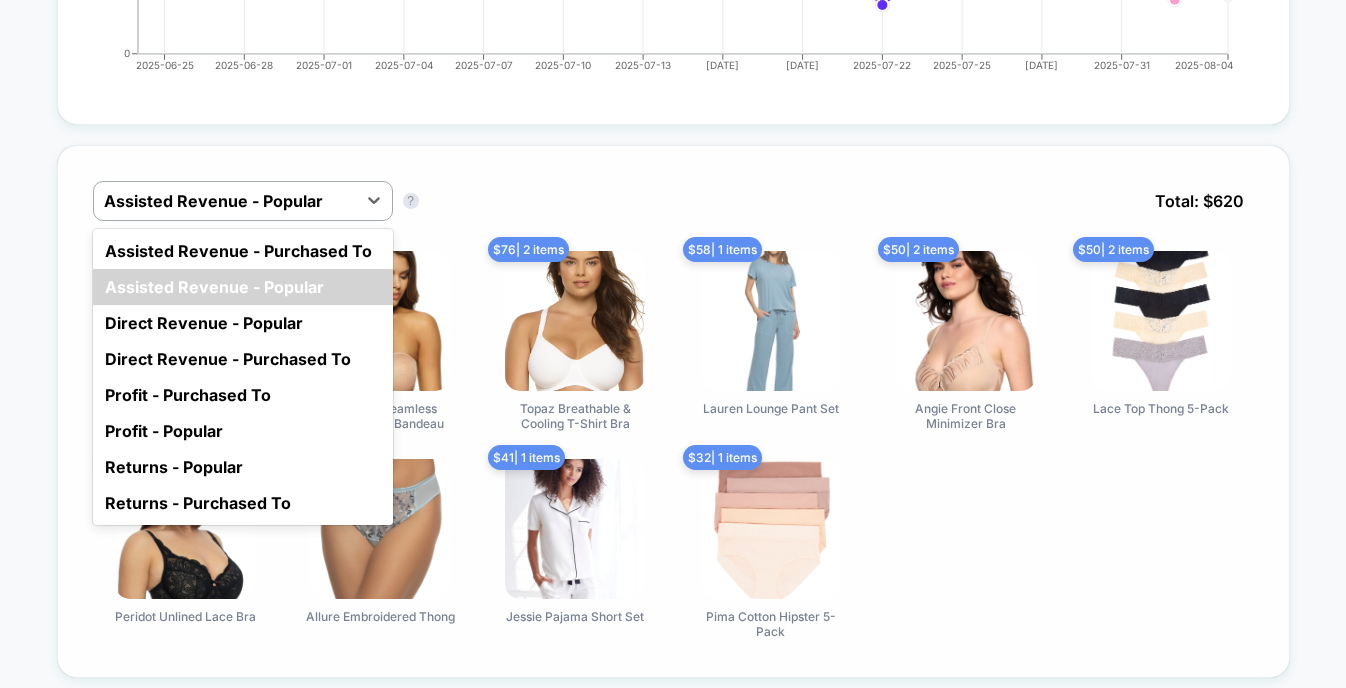click on "Assisted Revenue  - Purchased To" at bounding box center (243, 251) 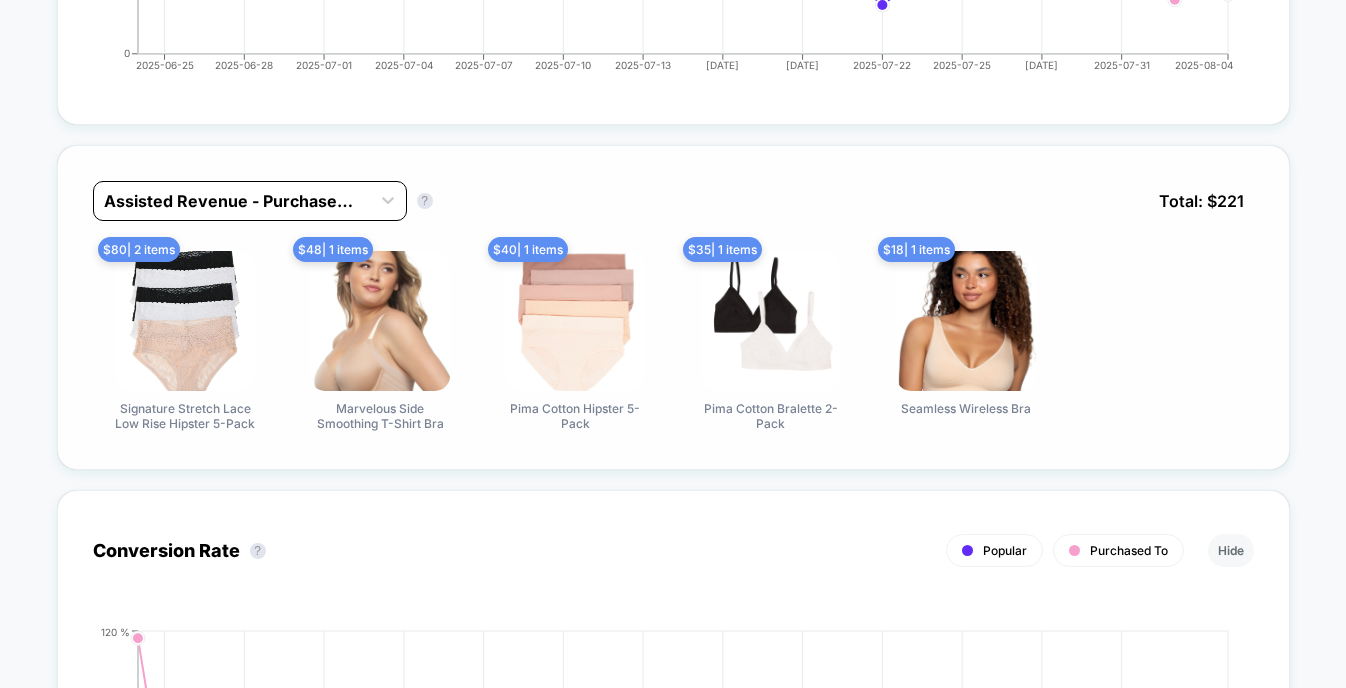 click at bounding box center (232, 201) 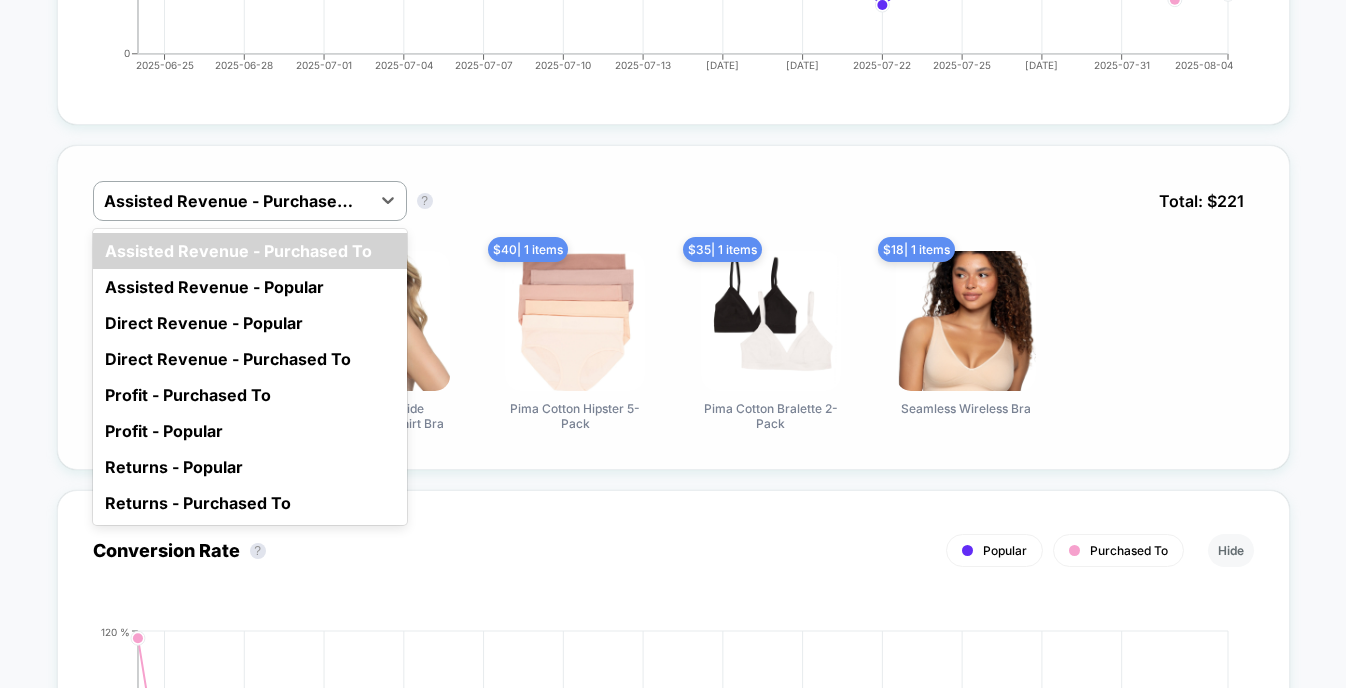 click on "Direct Revenue  - Popular" at bounding box center [250, 323] 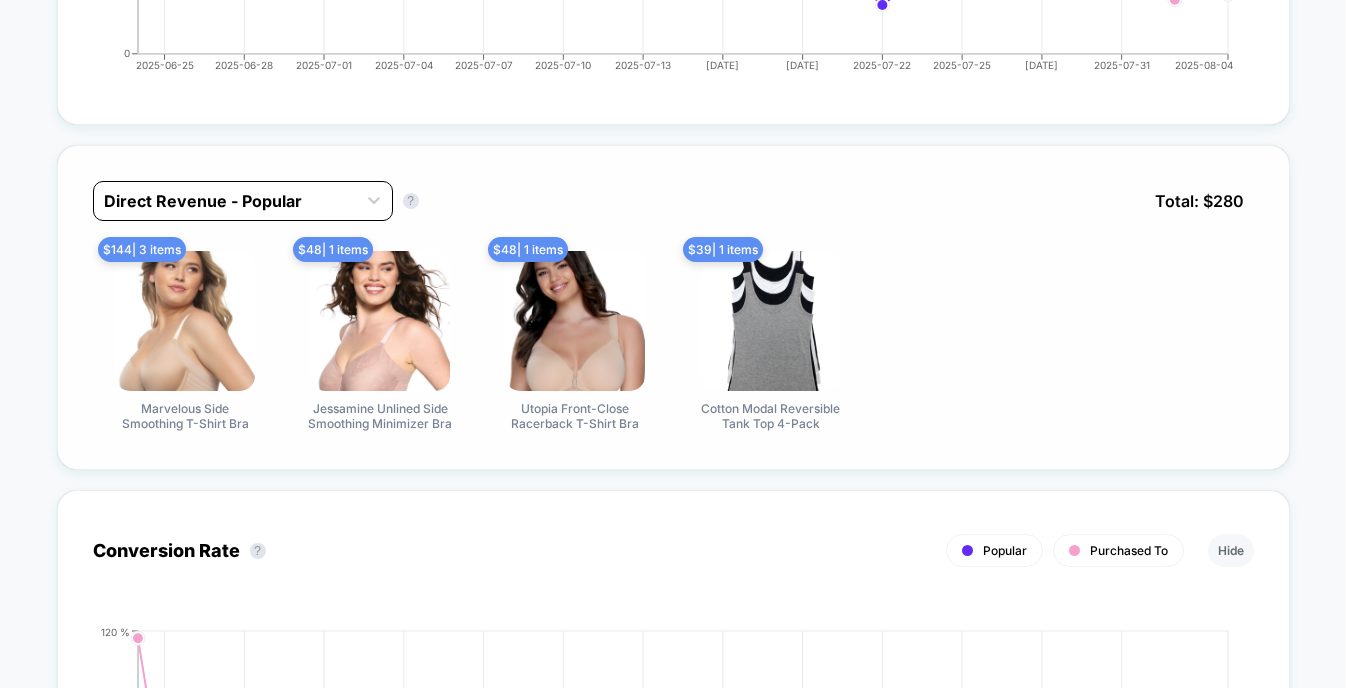 click at bounding box center [225, 201] 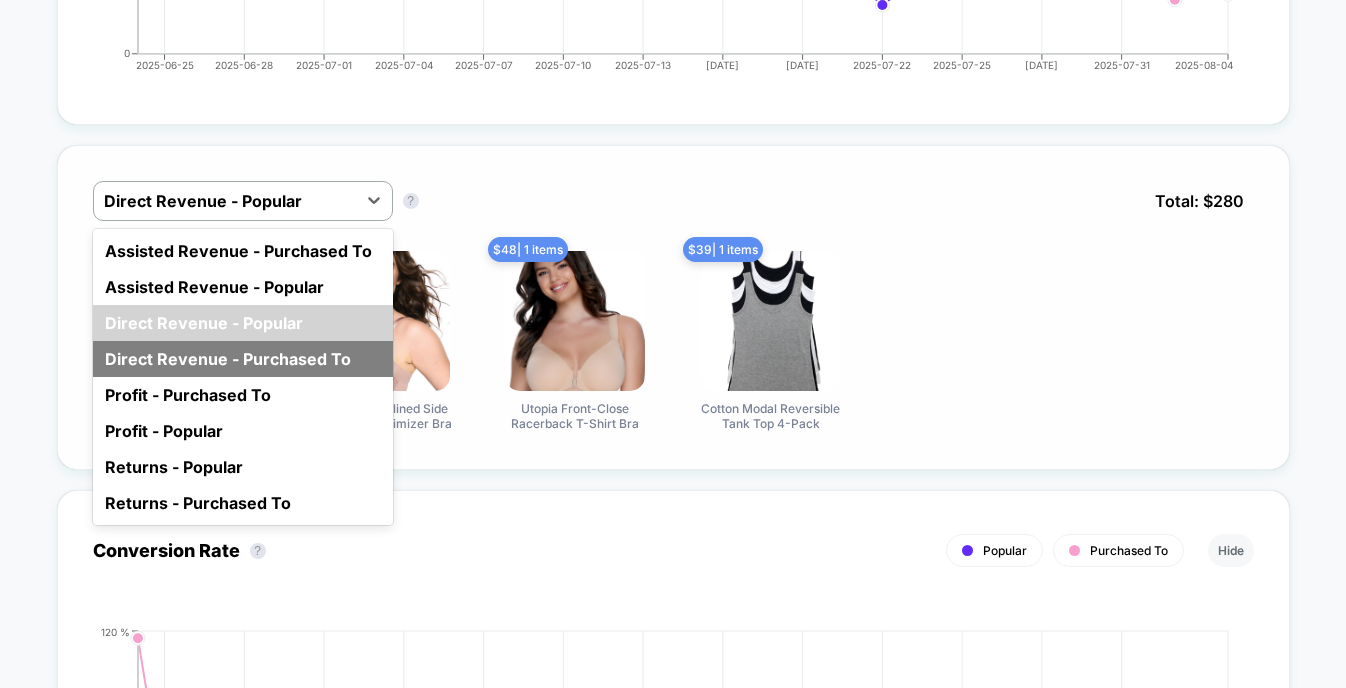 click on "Direct Revenue  - Purchased To" at bounding box center [243, 359] 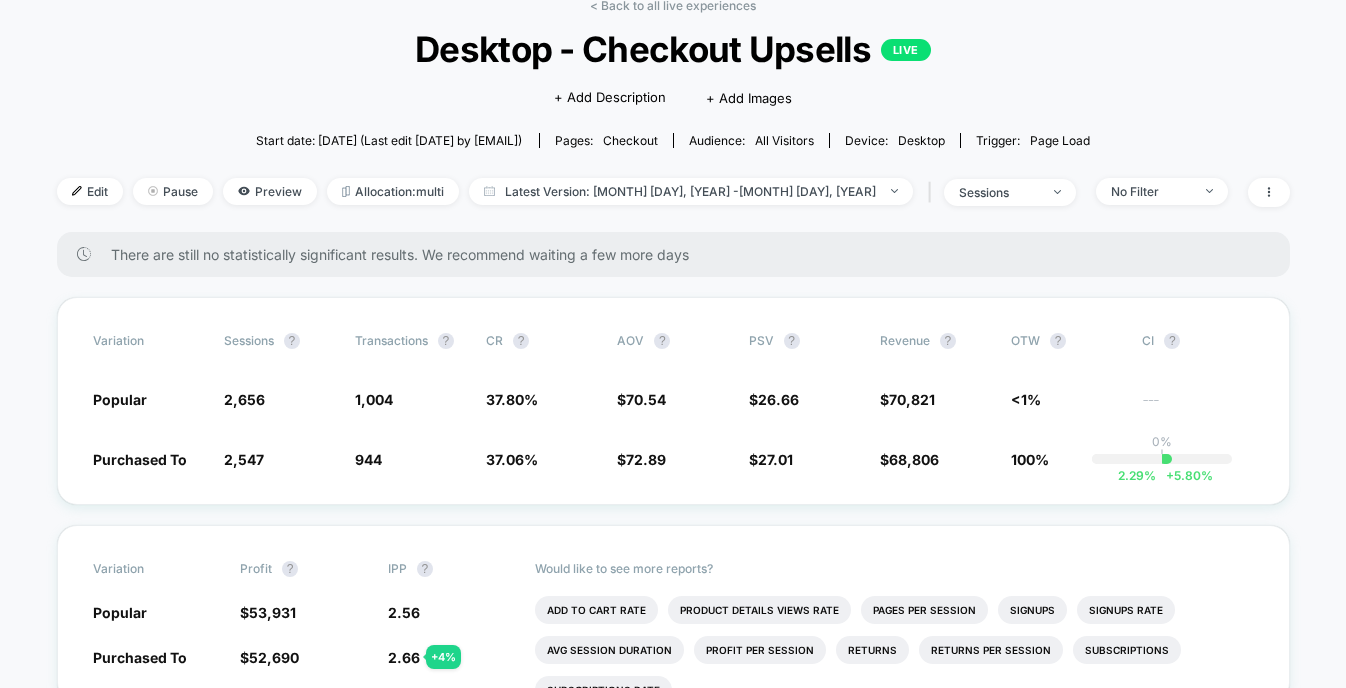 scroll, scrollTop: 0, scrollLeft: 0, axis: both 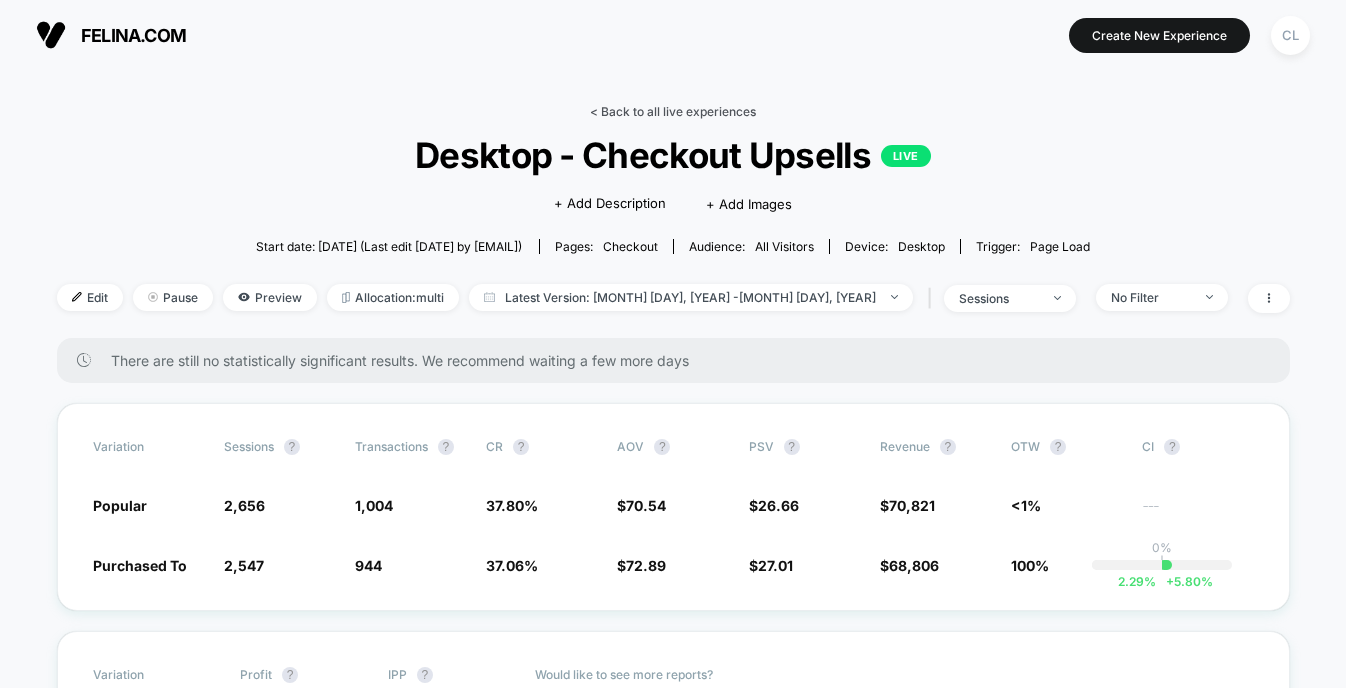 click on "< Back to all live experiences" at bounding box center [673, 111] 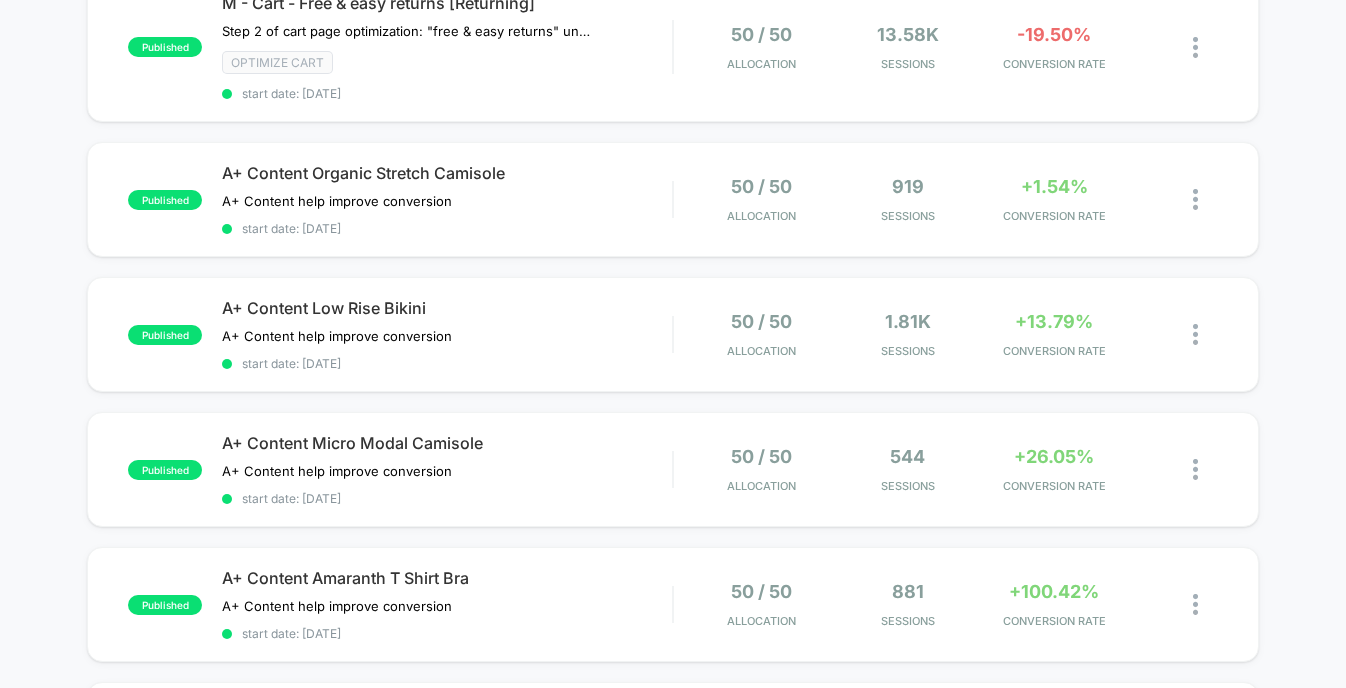 scroll, scrollTop: 0, scrollLeft: 0, axis: both 